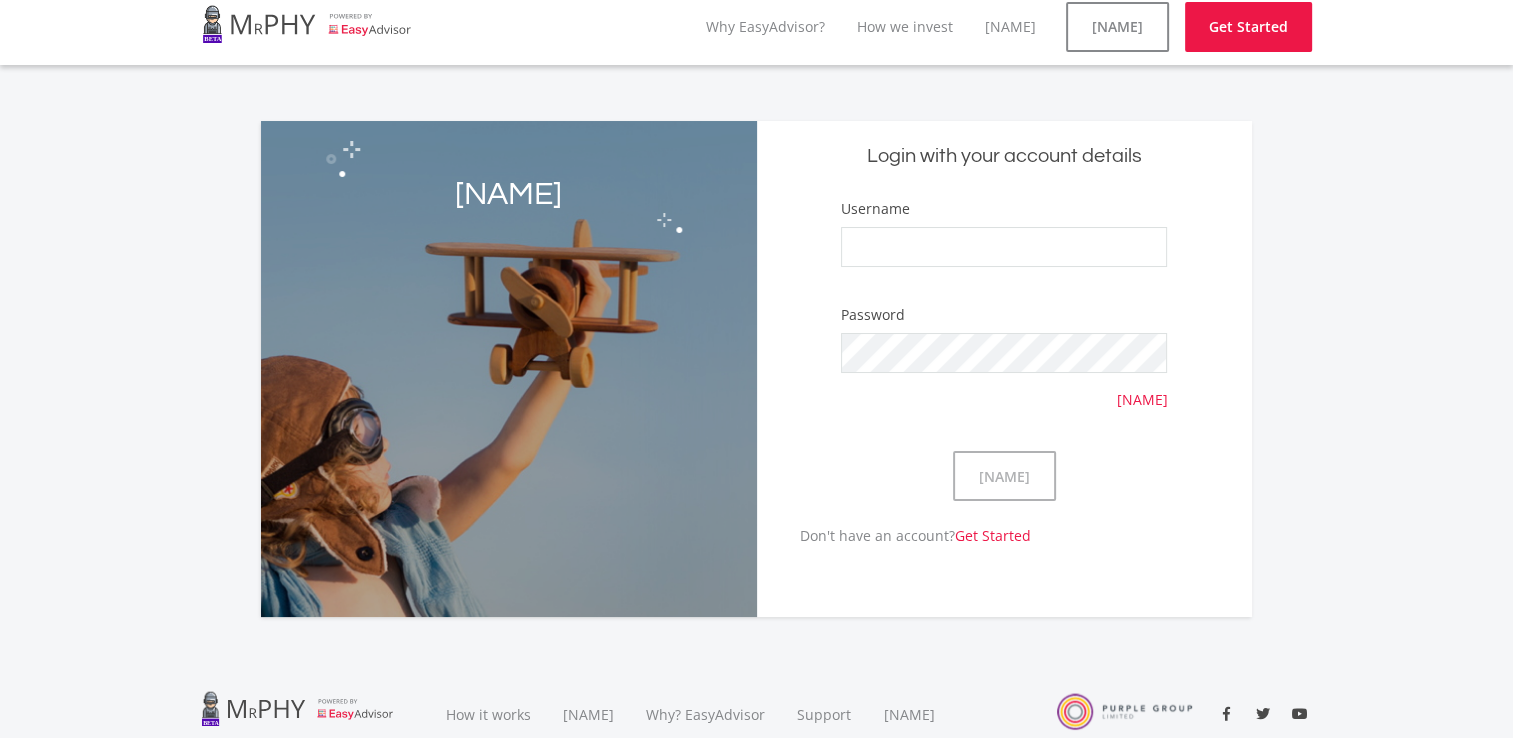 scroll, scrollTop: 0, scrollLeft: 0, axis: both 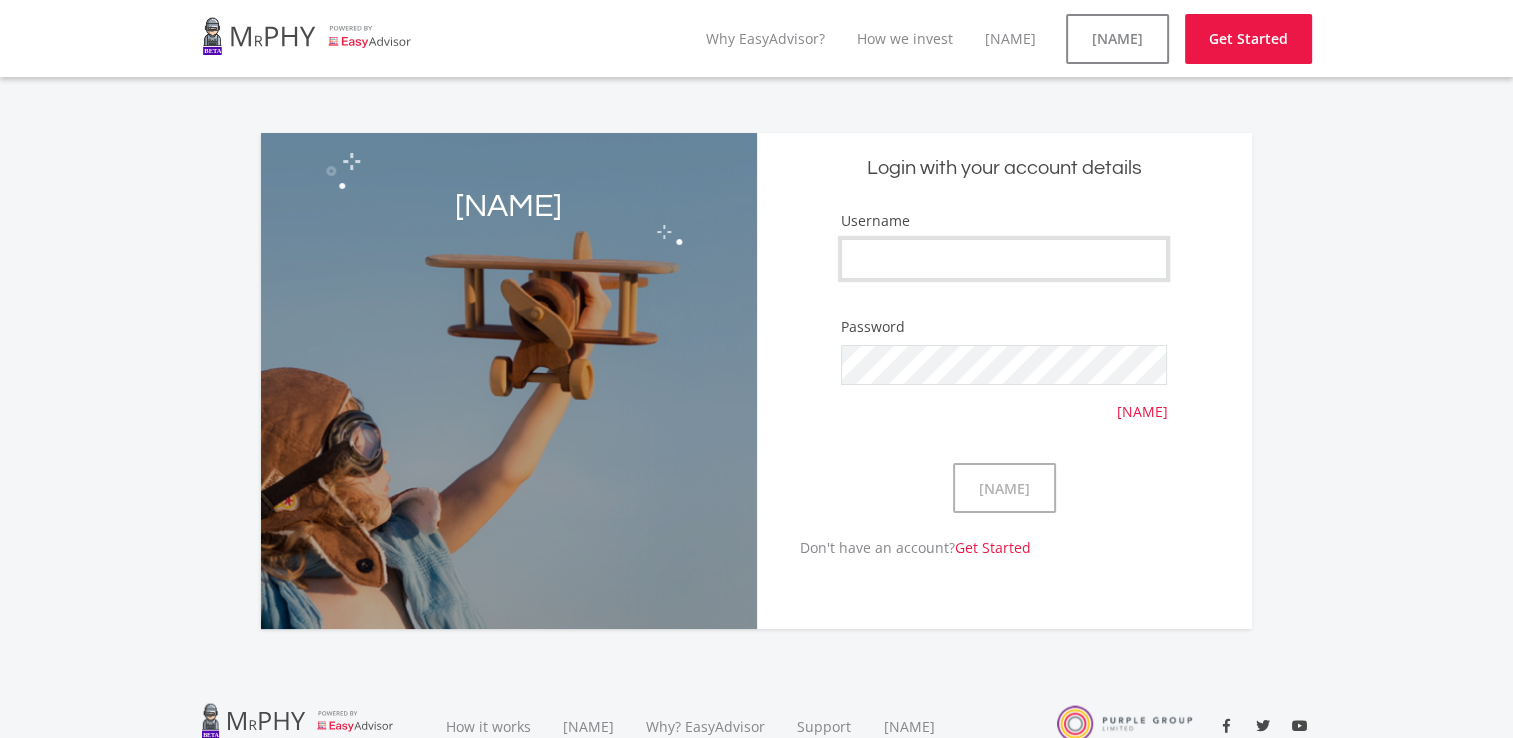 click on "Username" at bounding box center (1004, 259) 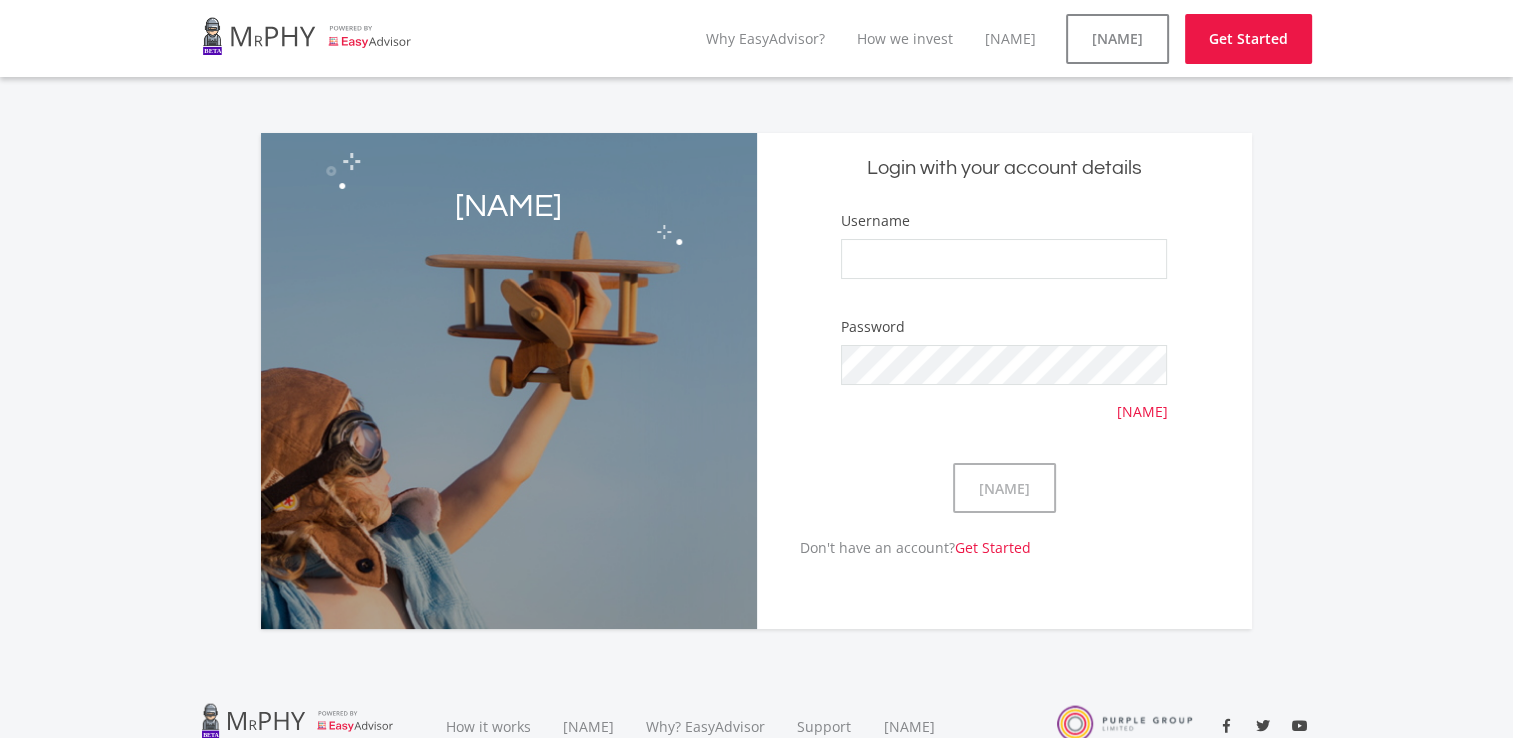 click on "Login with your account details
Username
Password
Forgot your Password?
Login
Don't have an account?  Get Started" at bounding box center [757, 369] 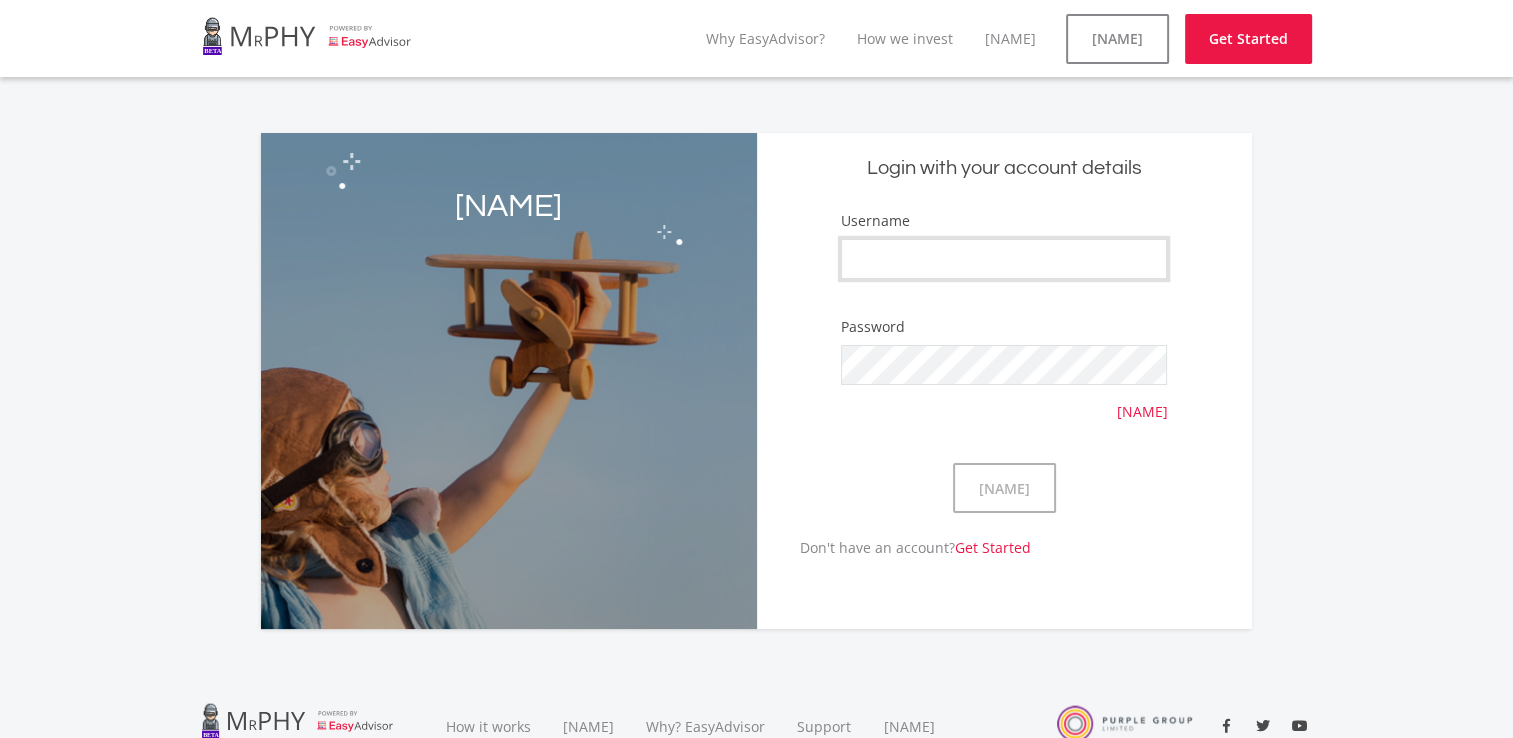 click on "Username" at bounding box center [1004, 259] 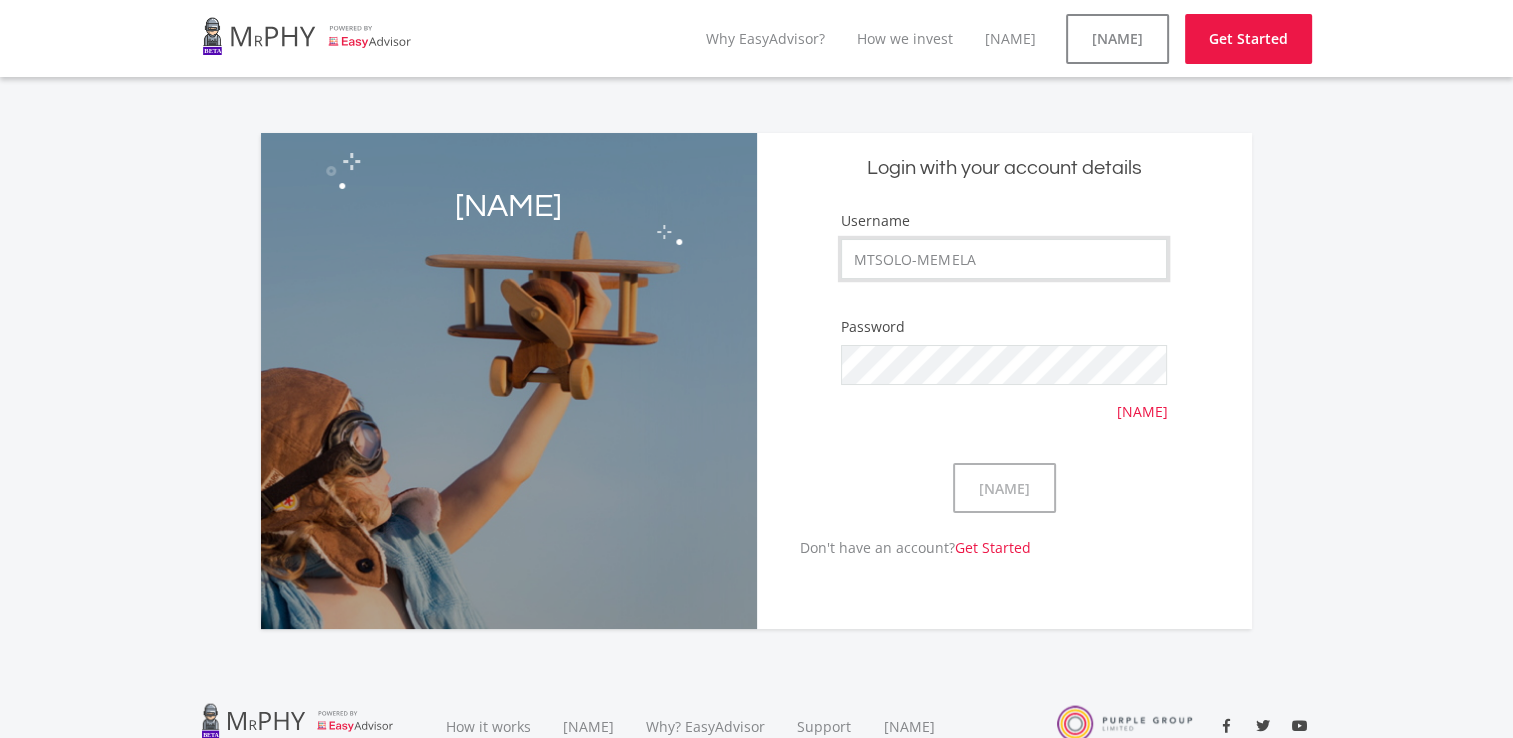 type on "MTSOLO-MEMELA" 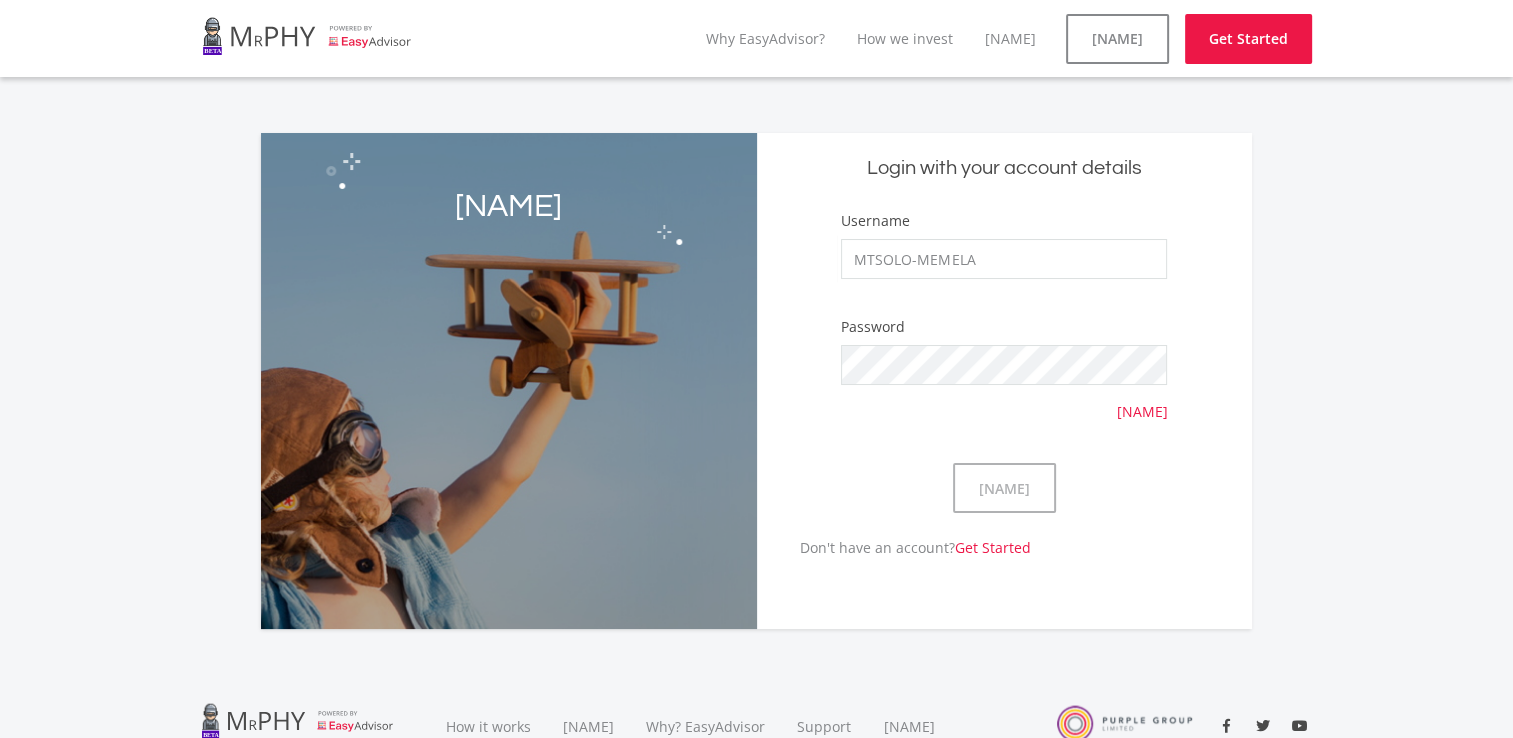 click on "Password
Forgot your Password?" at bounding box center (1004, 368) 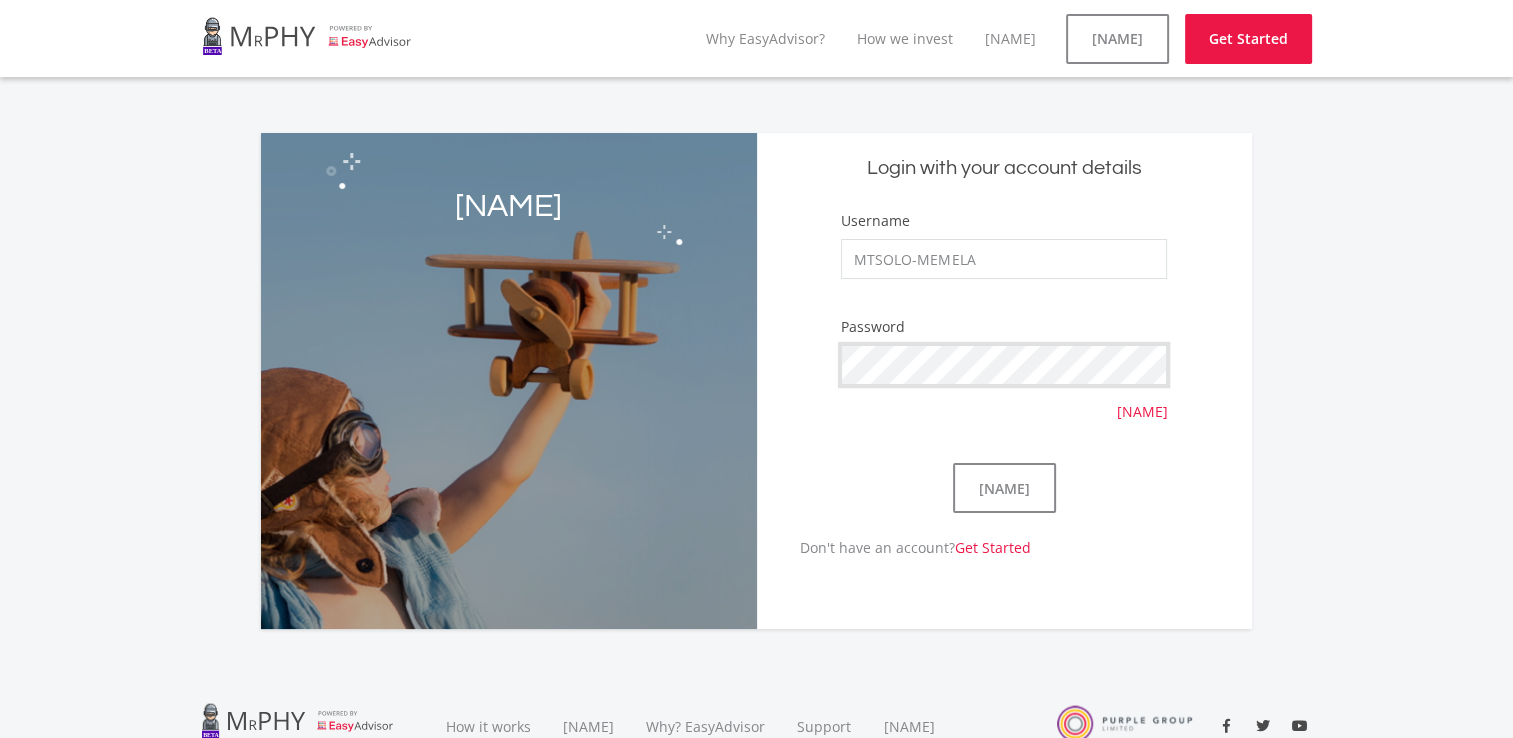 click on "[NAME]" at bounding box center [1004, 488] 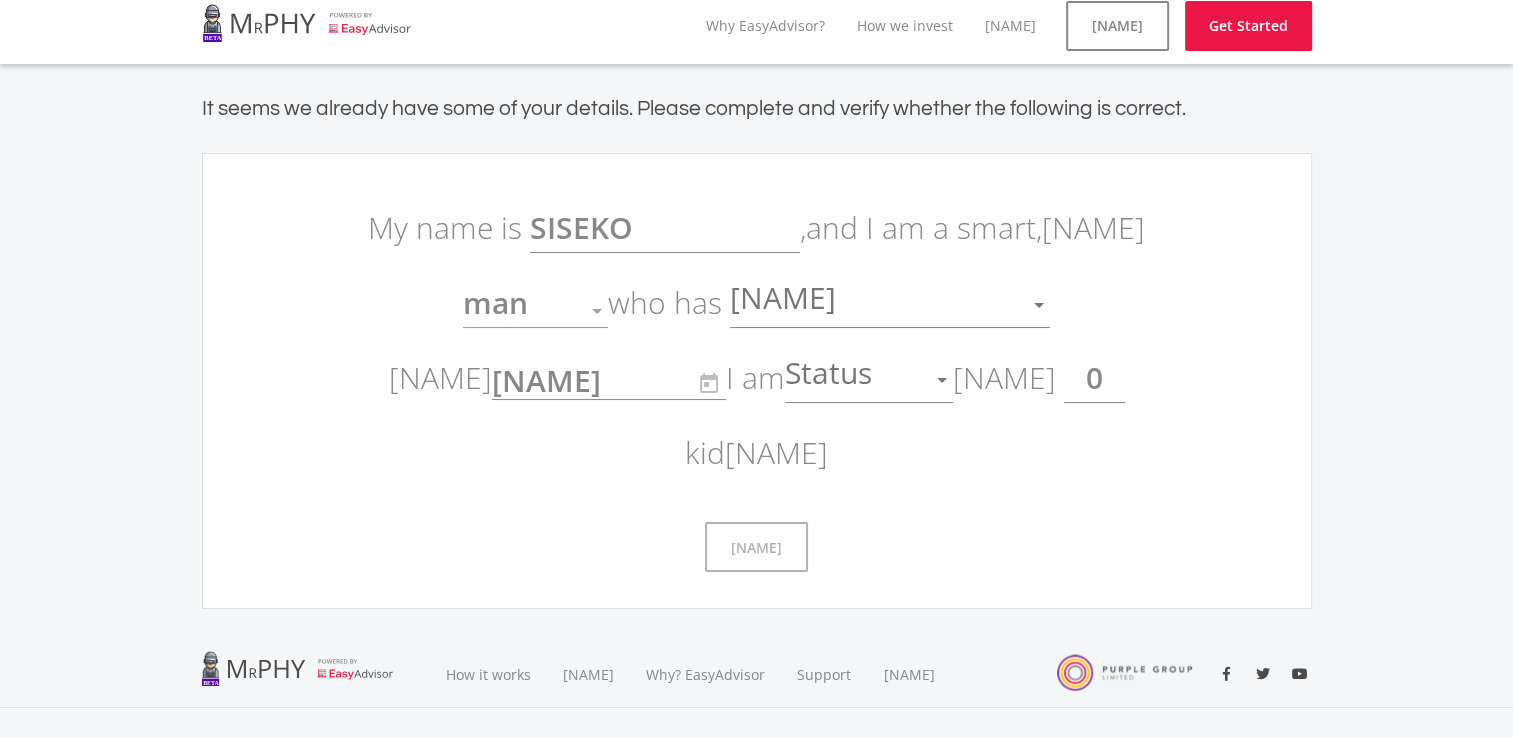 scroll, scrollTop: 0, scrollLeft: 0, axis: both 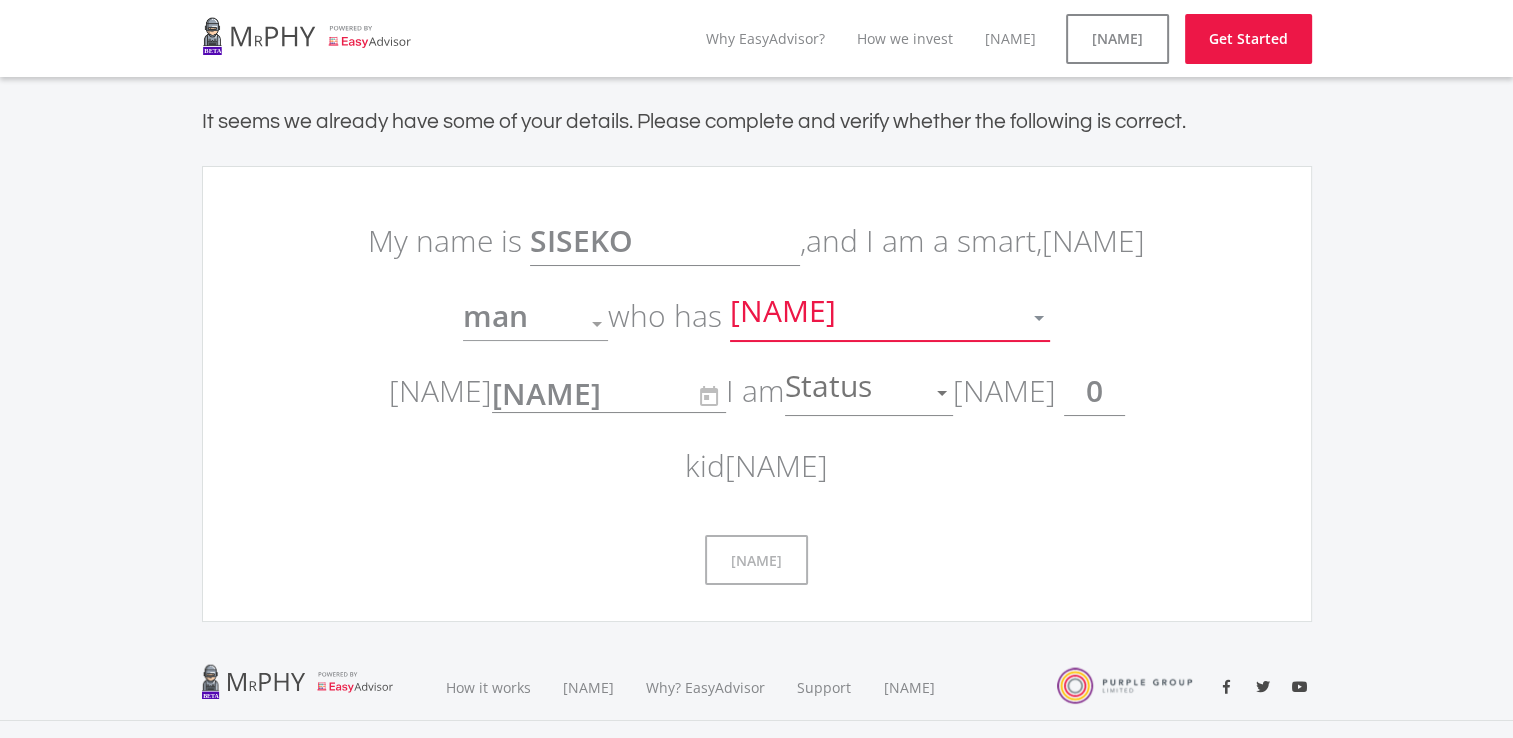 click on "[NAME]" at bounding box center [875, 318] 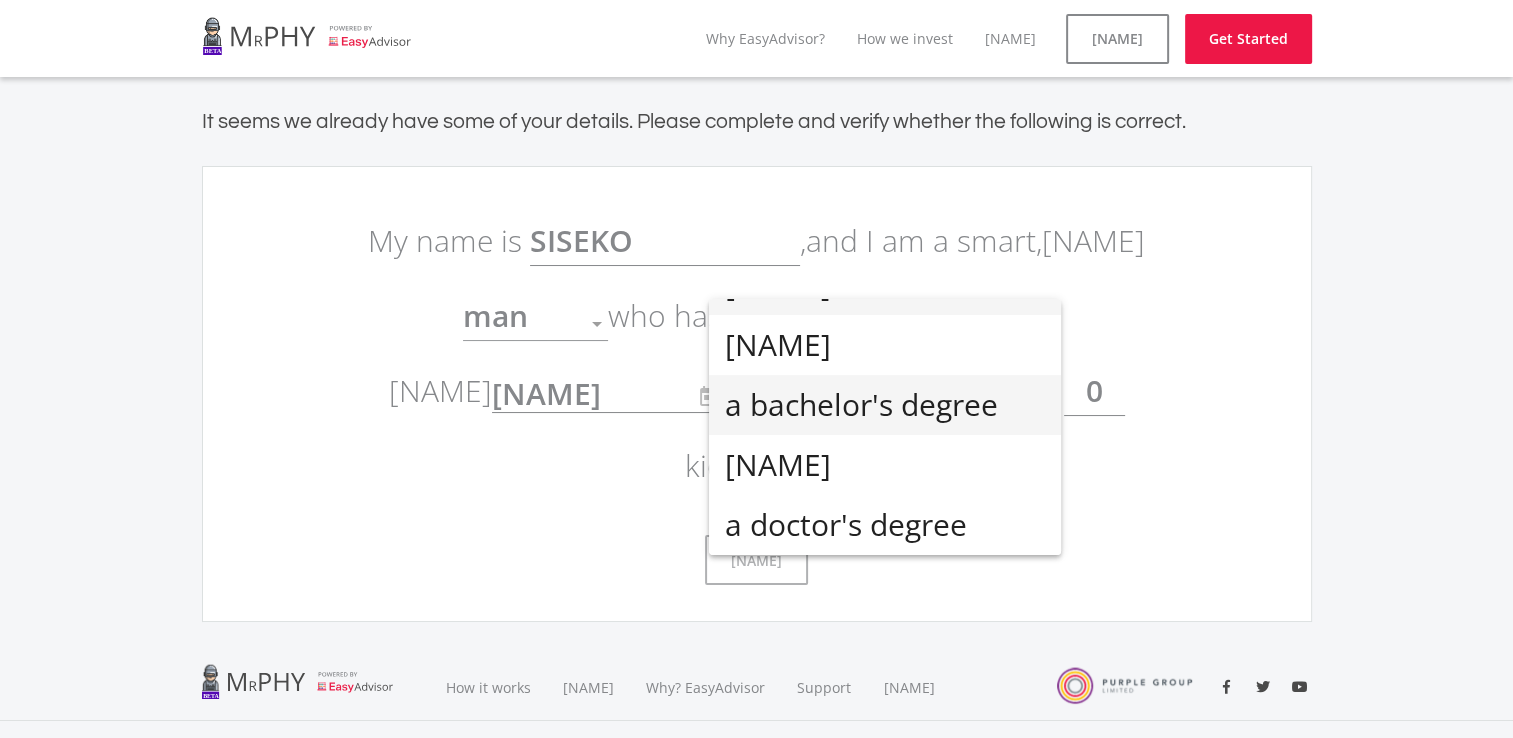 scroll, scrollTop: 0, scrollLeft: 0, axis: both 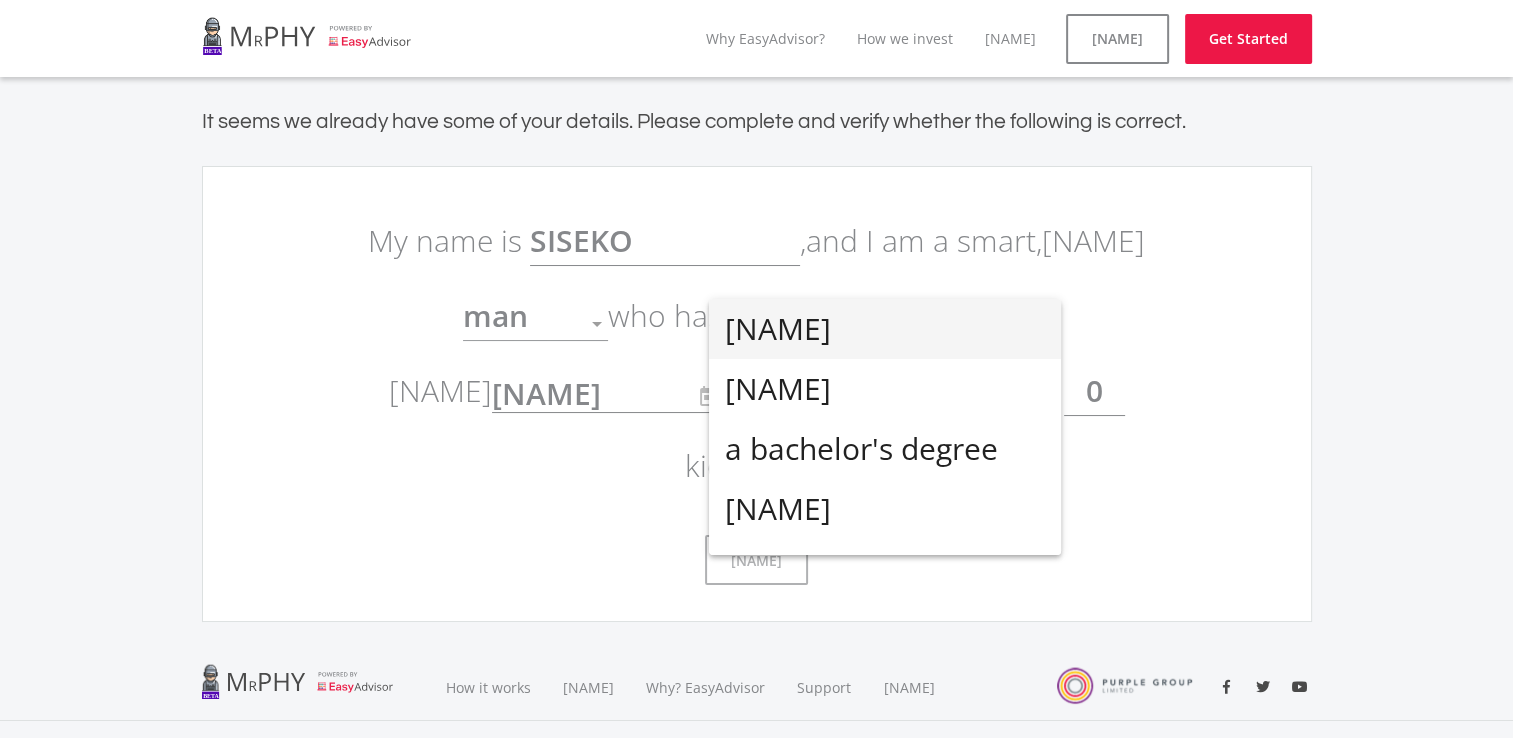 click at bounding box center [756, 369] 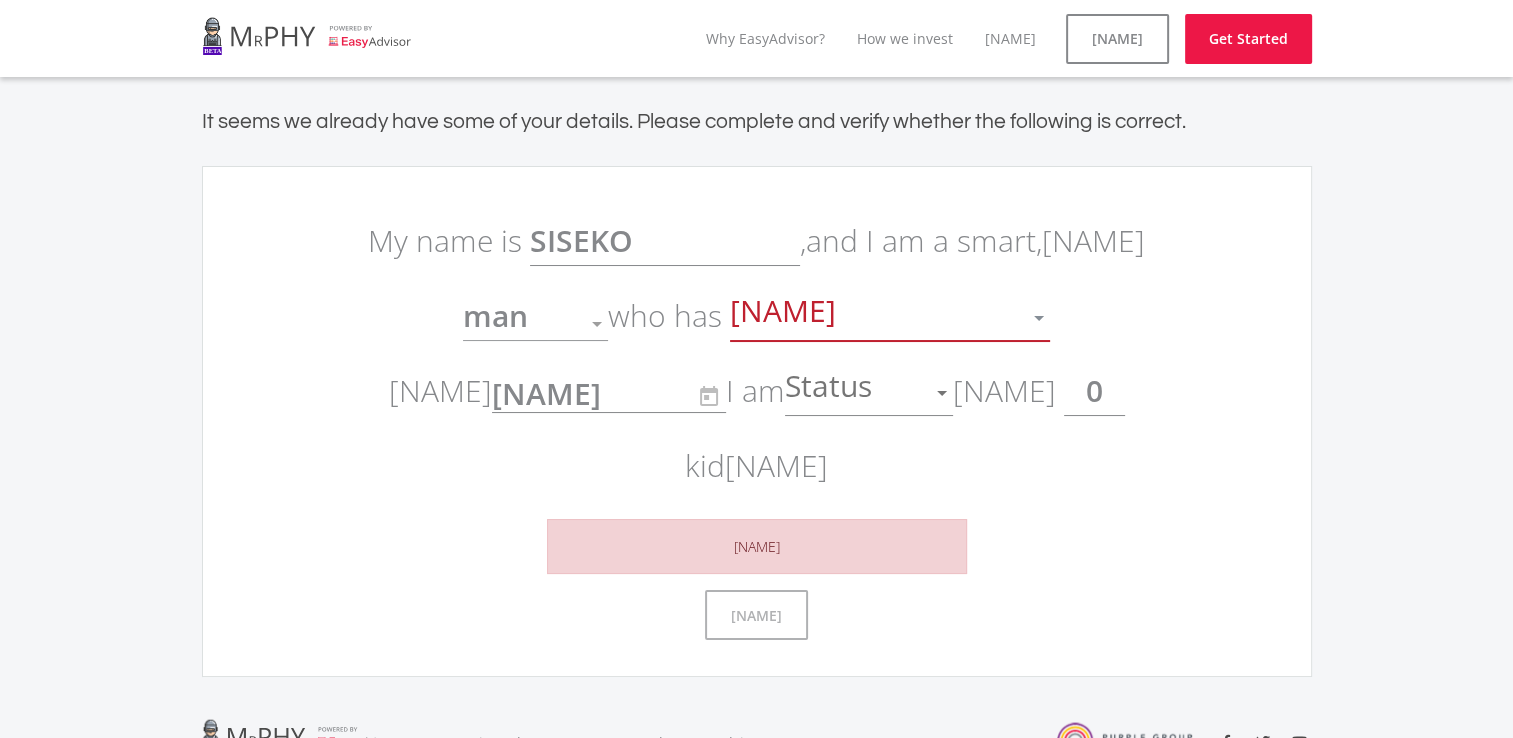 click on "[NAME]" at bounding box center (875, 318) 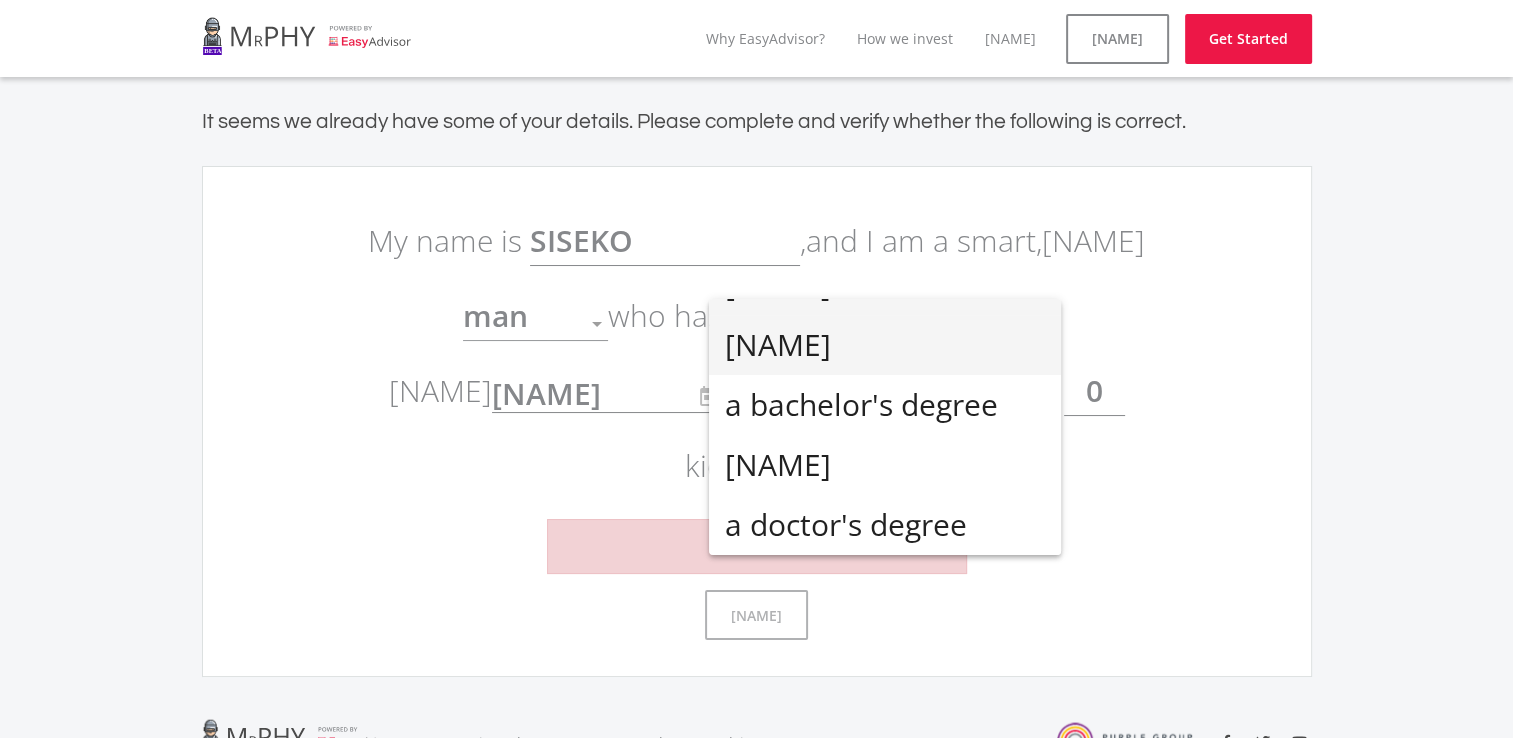scroll, scrollTop: 0, scrollLeft: 0, axis: both 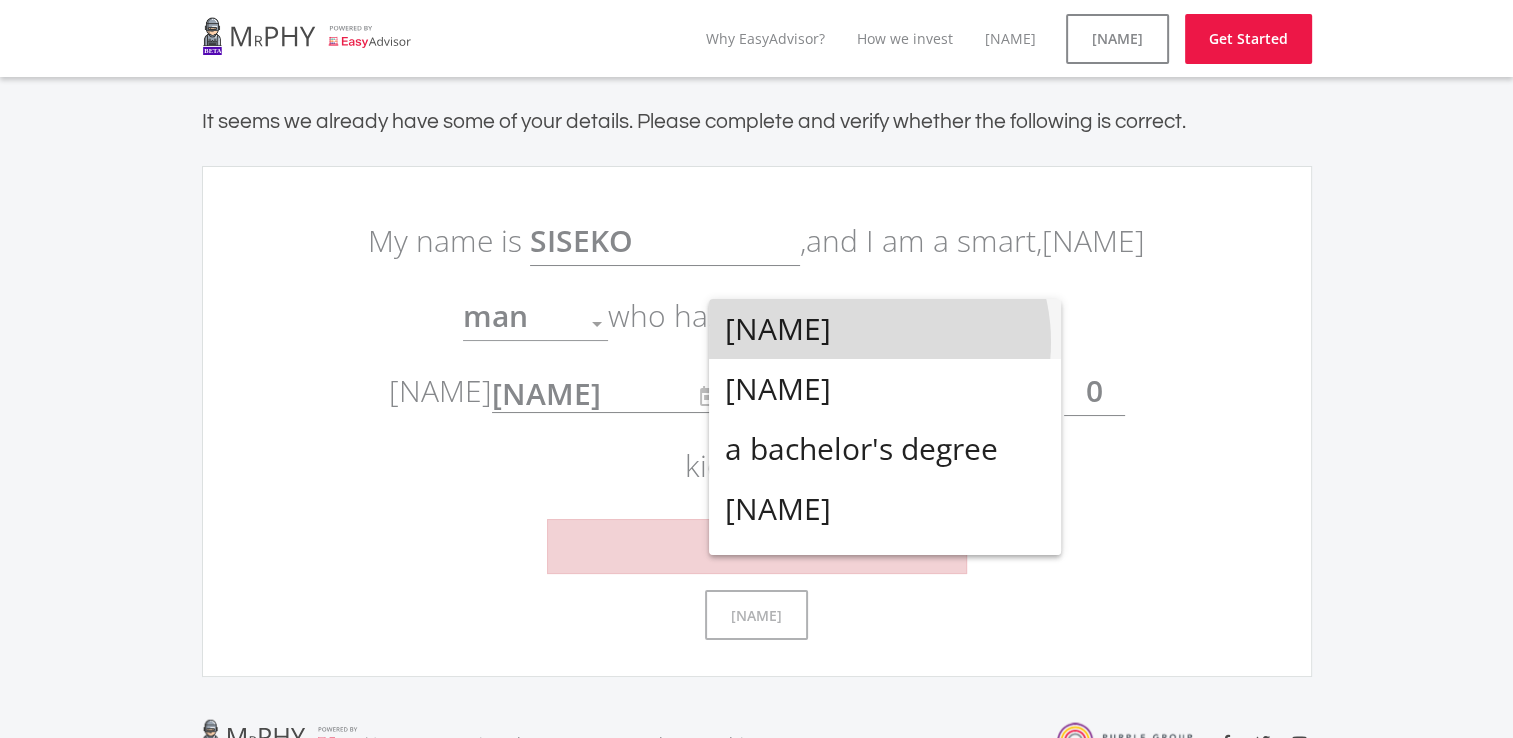 click on "[NAME]" at bounding box center (885, 329) 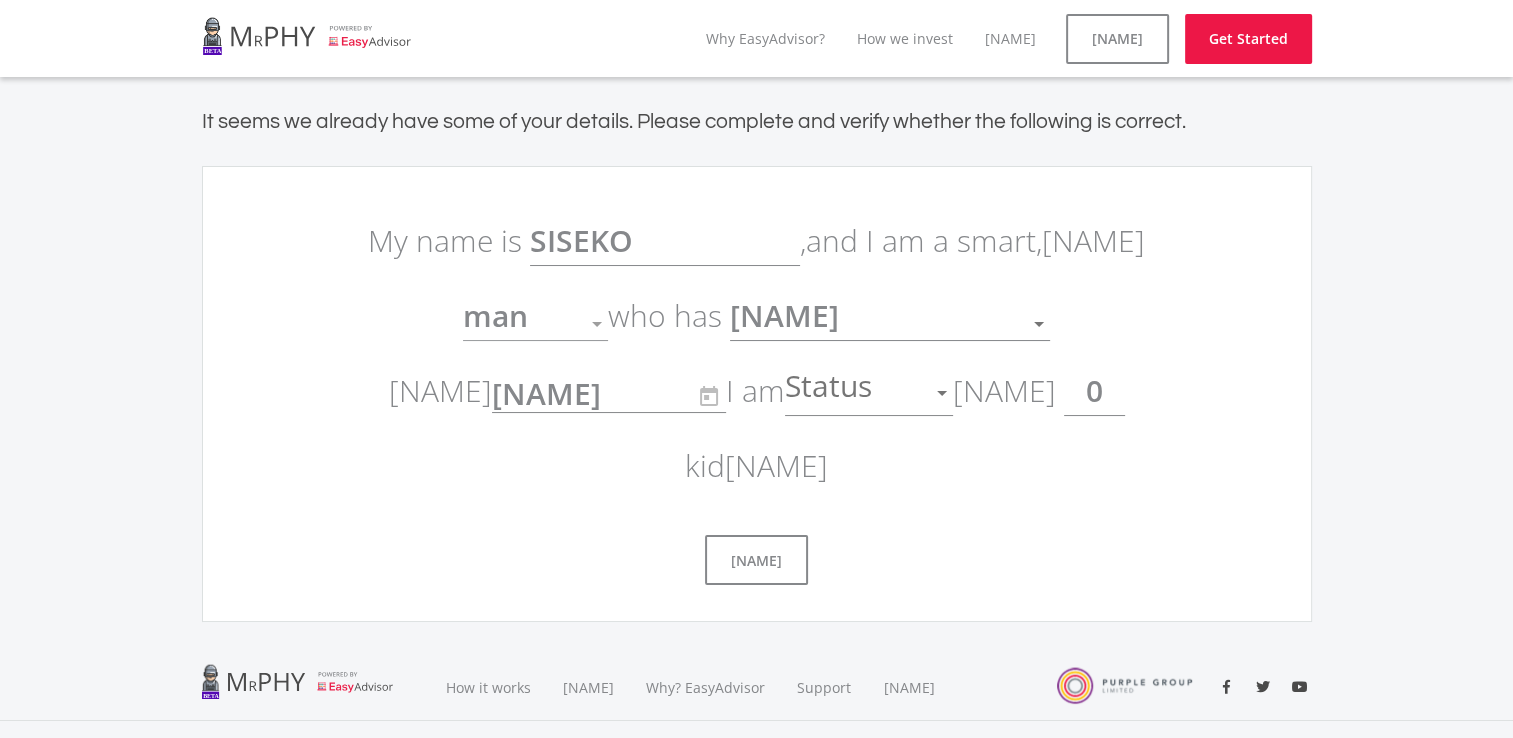 click on "[NAME]" at bounding box center [890, 310] 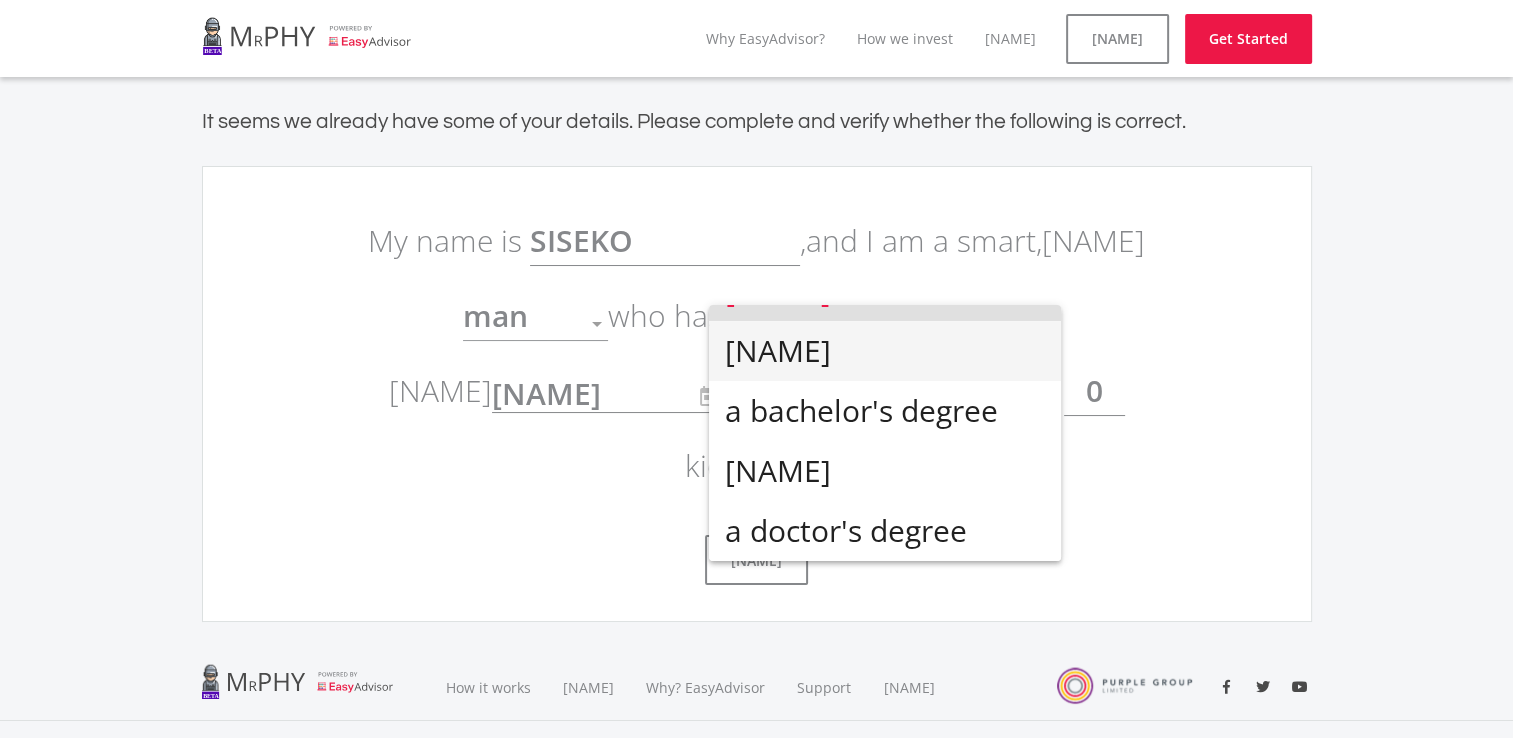 scroll, scrollTop: 0, scrollLeft: 0, axis: both 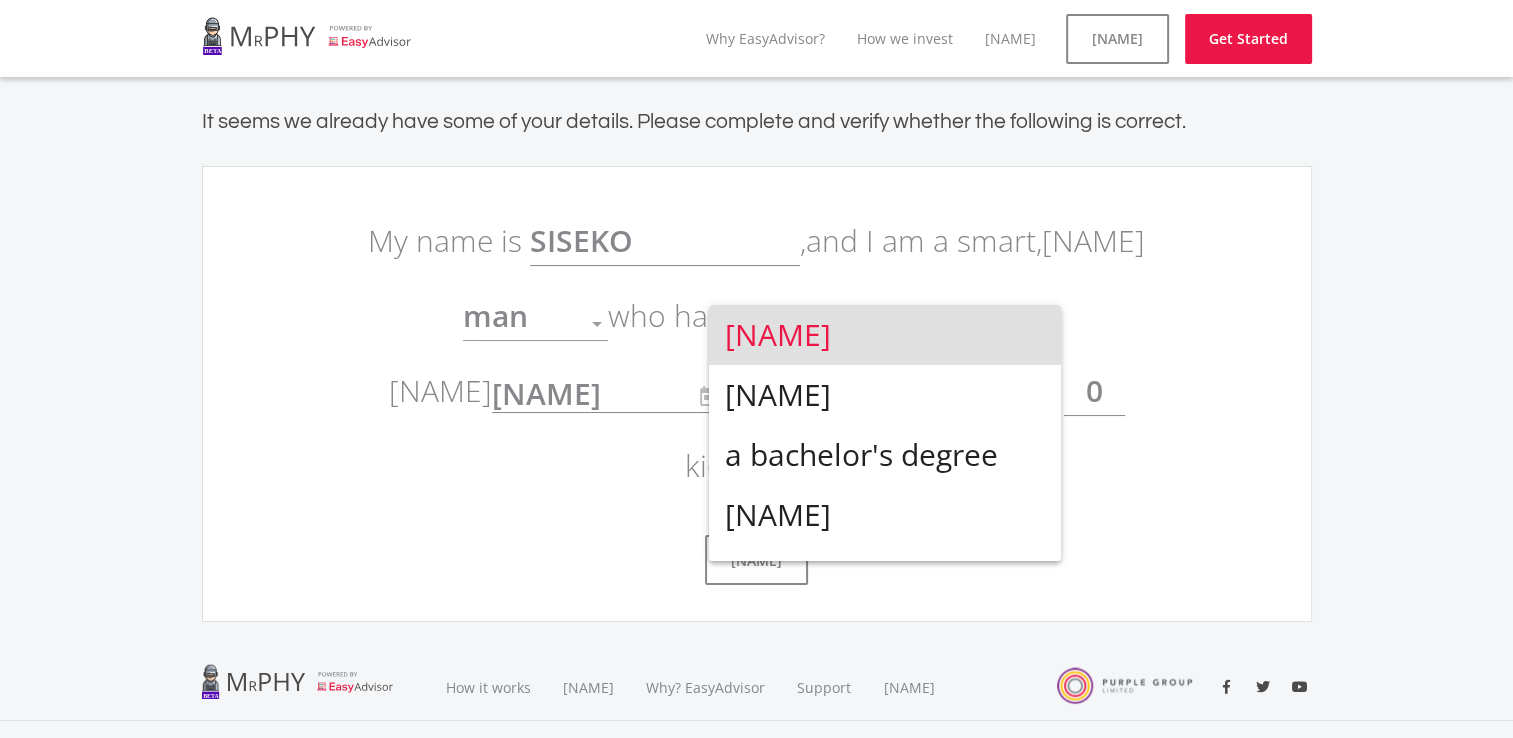 click at bounding box center [756, 369] 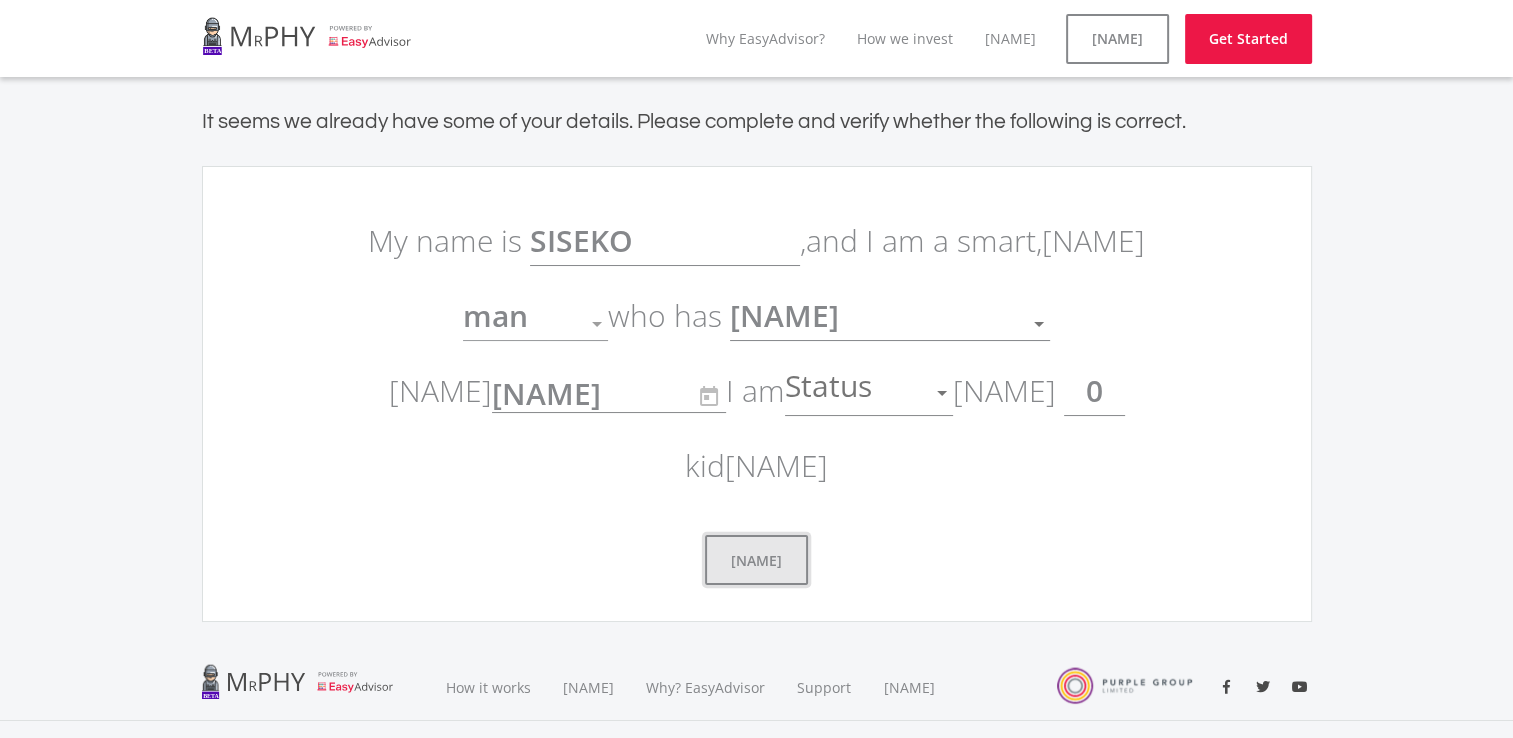 click on "[NAME]" at bounding box center [756, 560] 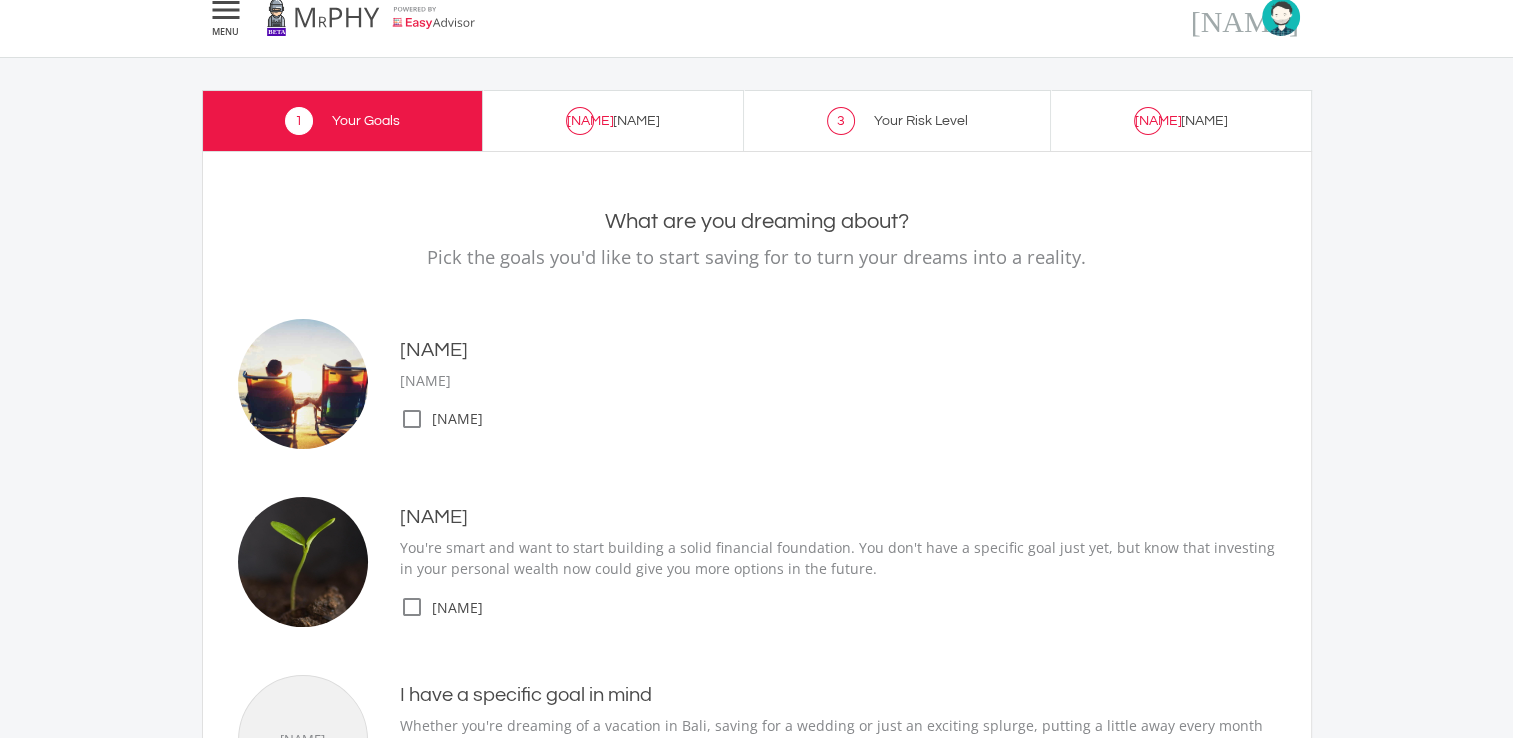 scroll, scrollTop: 21, scrollLeft: 0, axis: vertical 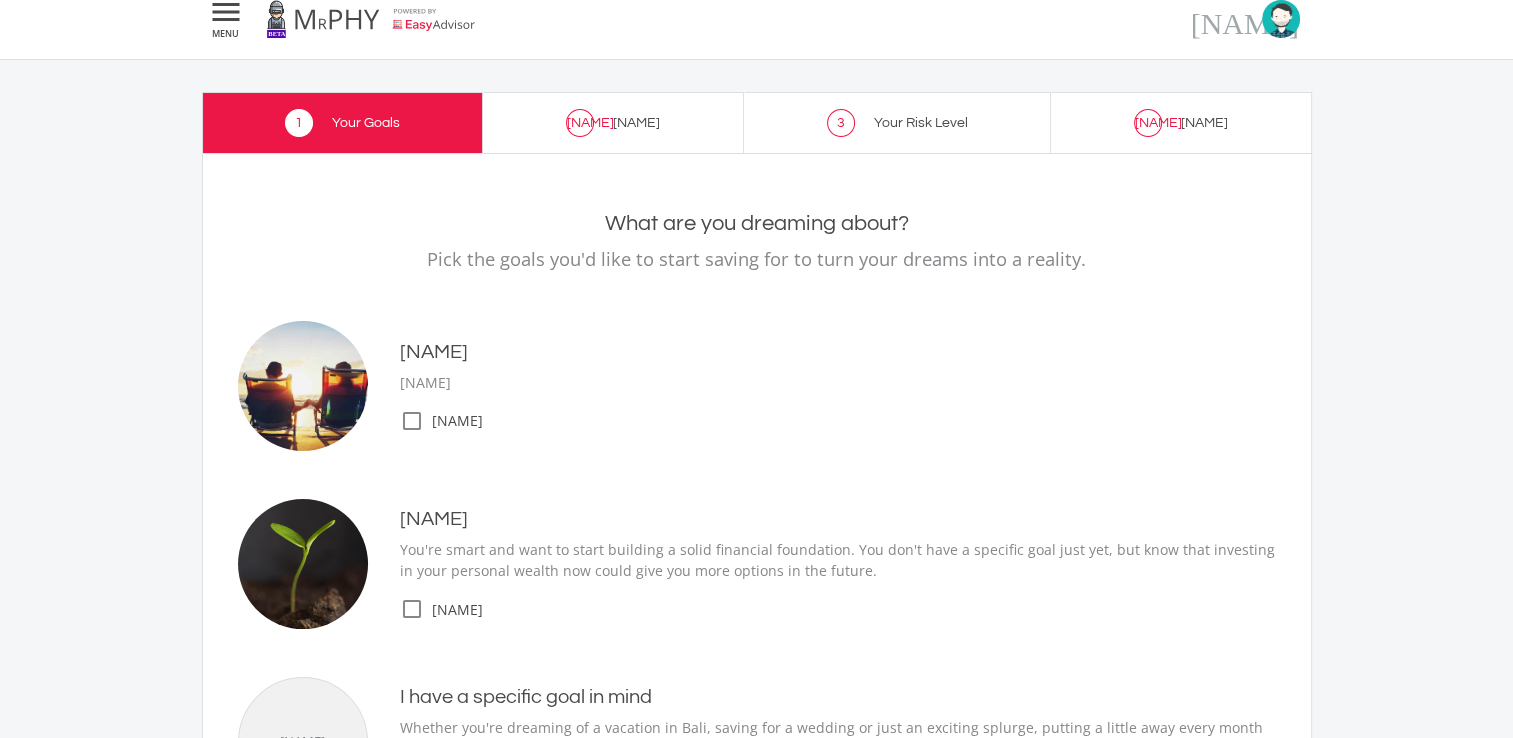 click on "check_box_outline_blank" at bounding box center [412, 421] 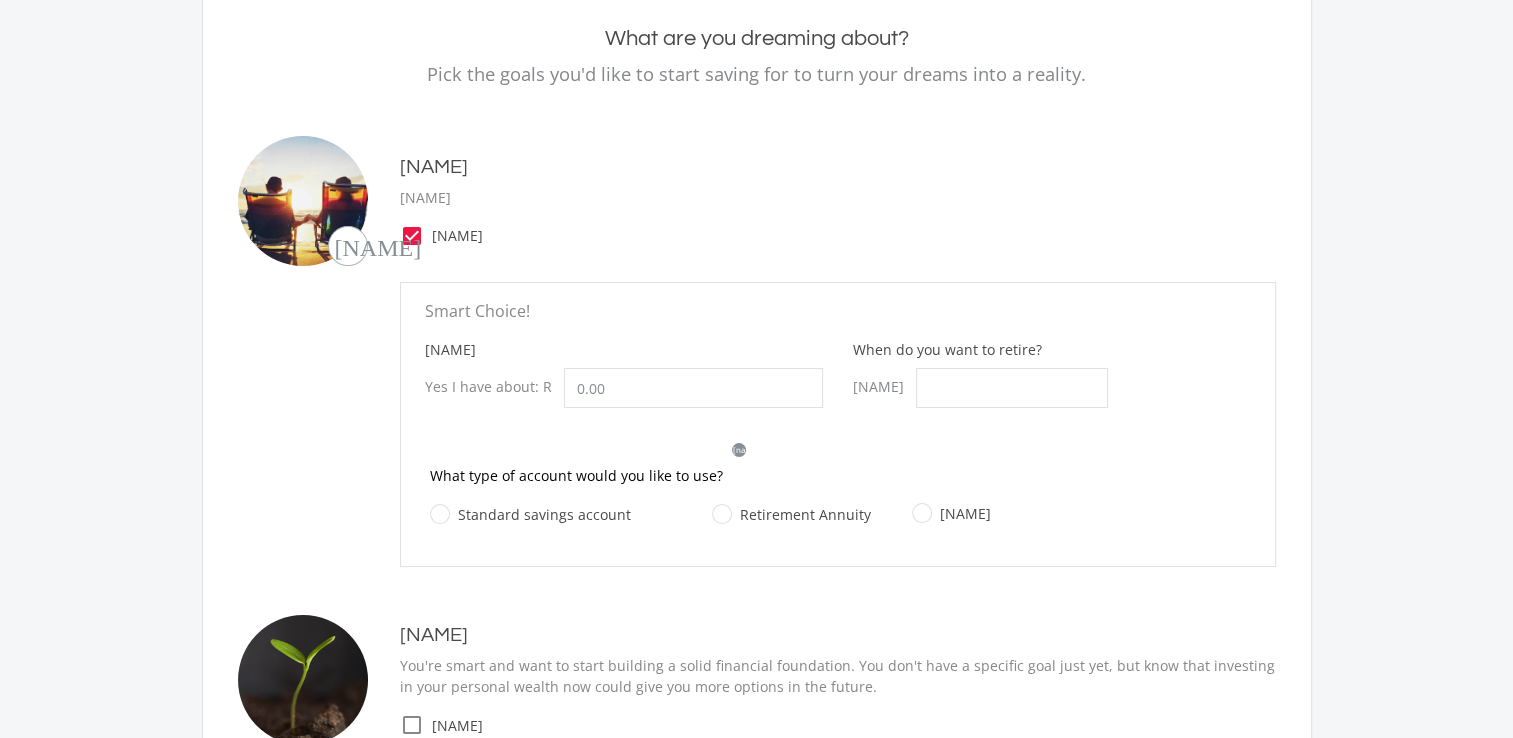 scroll, scrollTop: 214, scrollLeft: 0, axis: vertical 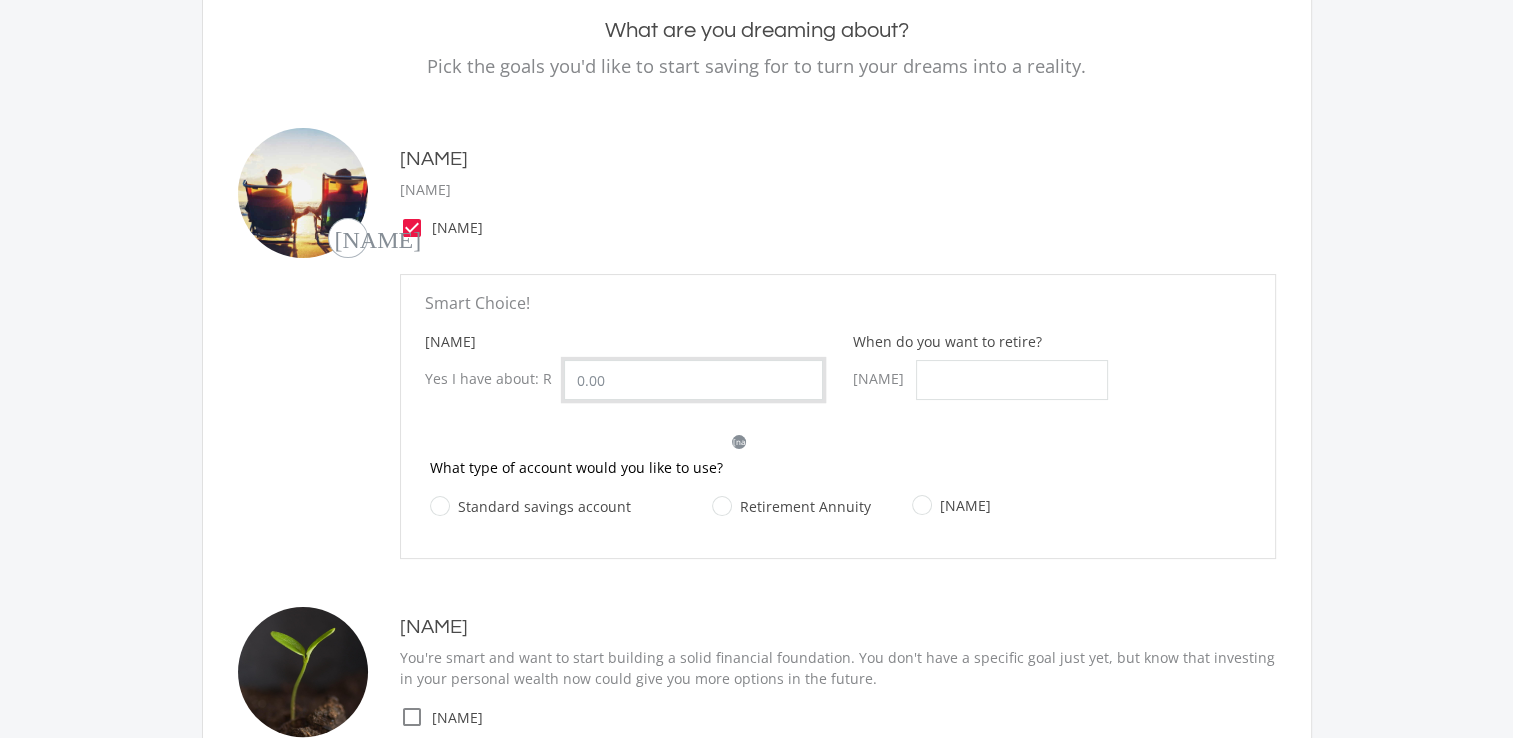 click on "[NAME]" at bounding box center (693, 380) 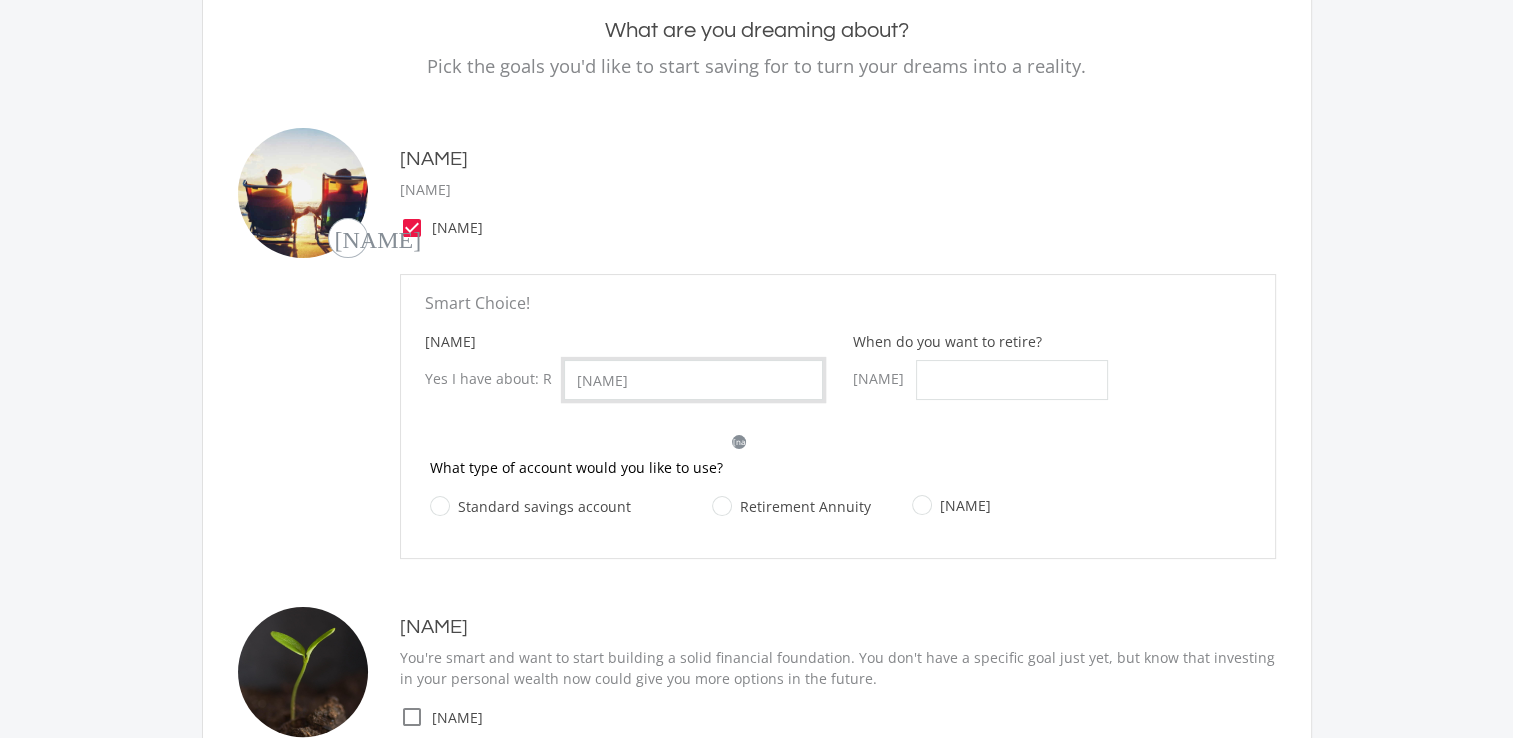 type on "[NAME]" 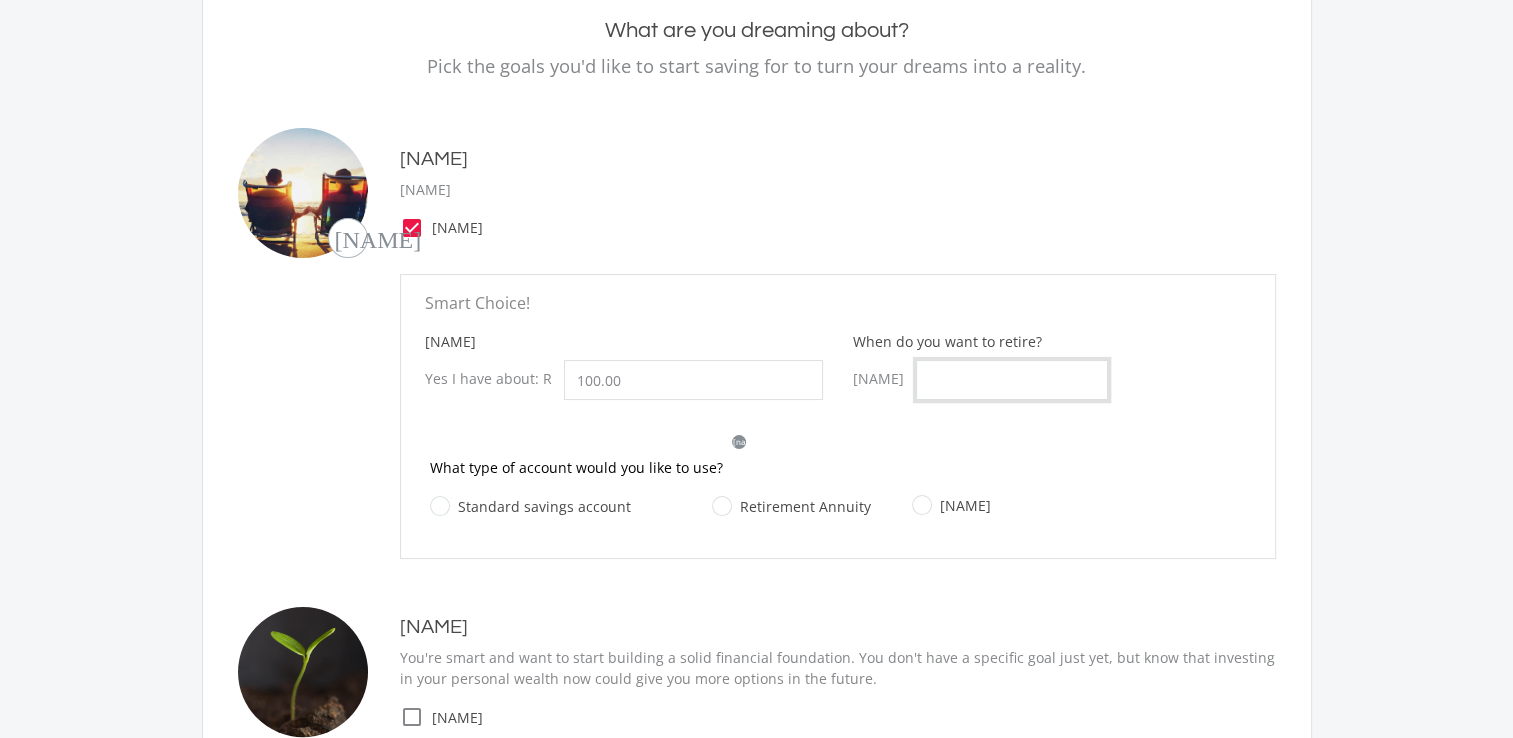 click on "When do you want to retire?" at bounding box center [1012, 380] 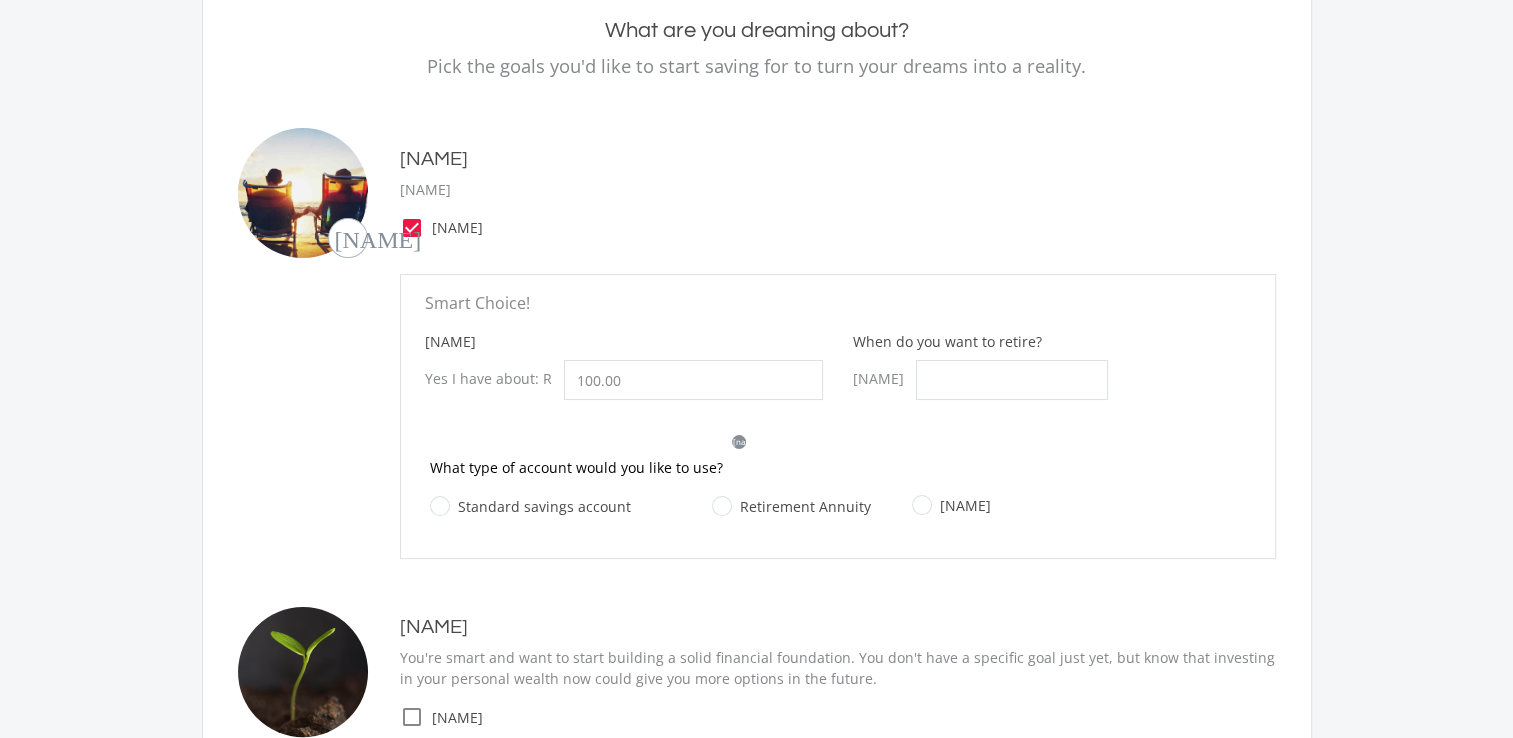 click on "[NAME]" at bounding box center (951, 505) 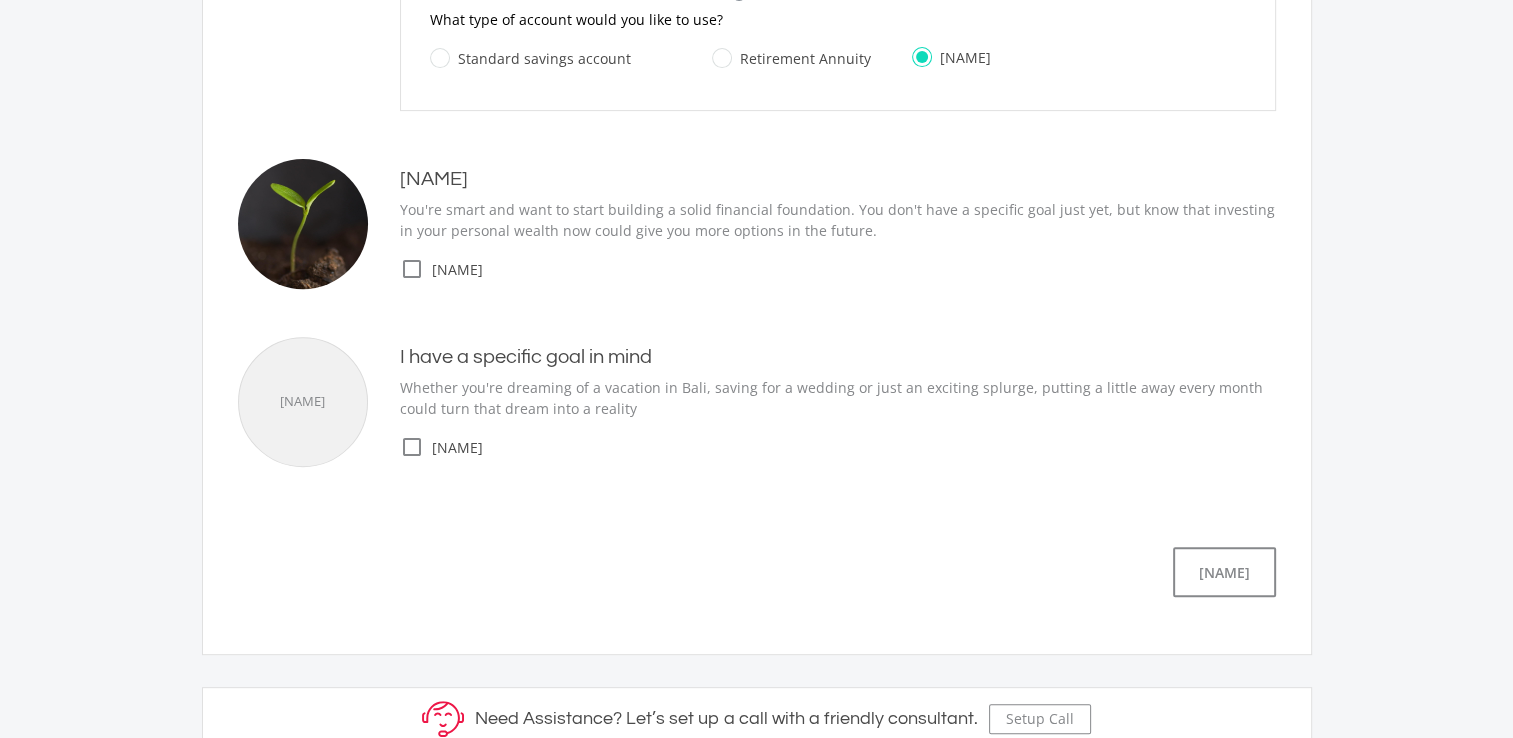 scroll, scrollTop: 649, scrollLeft: 0, axis: vertical 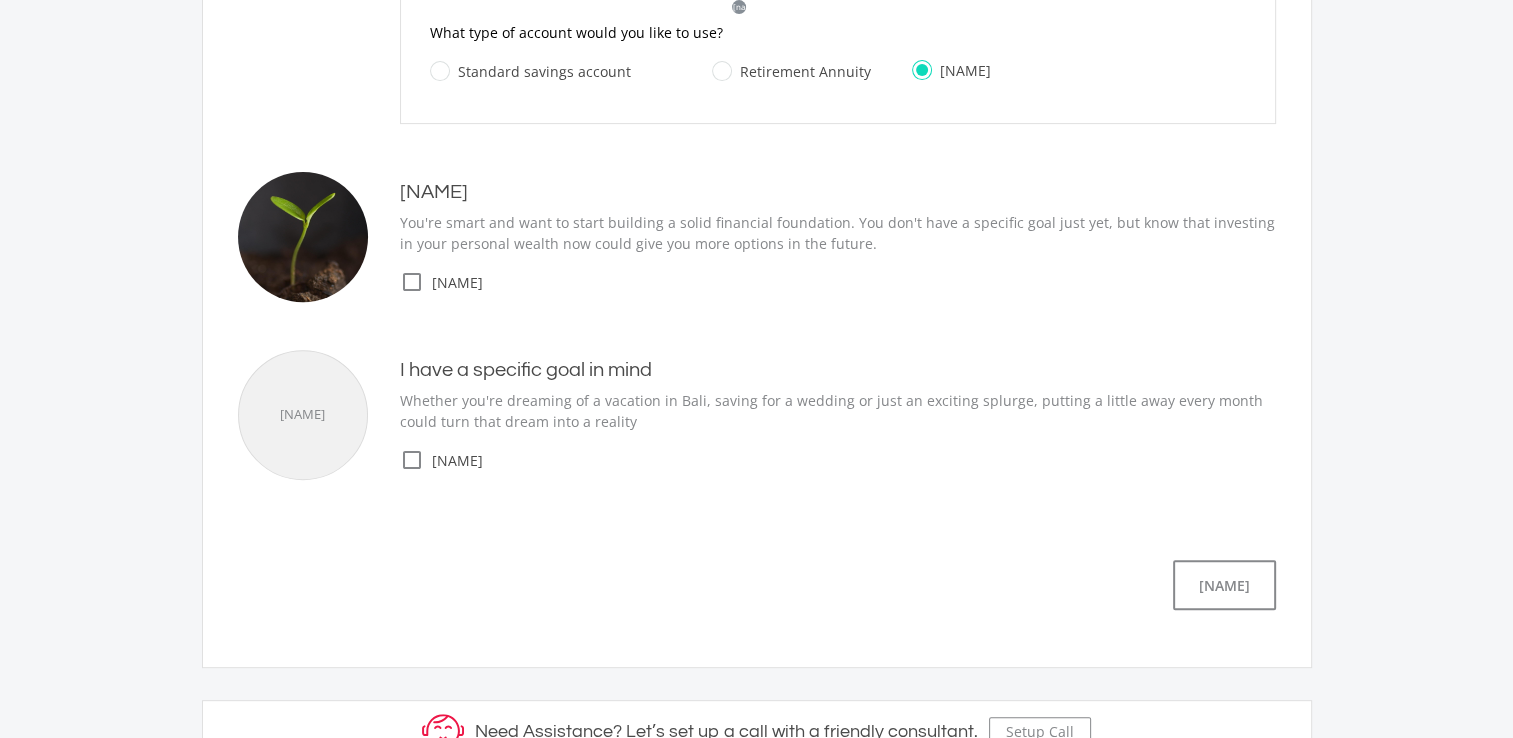 click on "check_box_outline_blank" at bounding box center (0, 0) 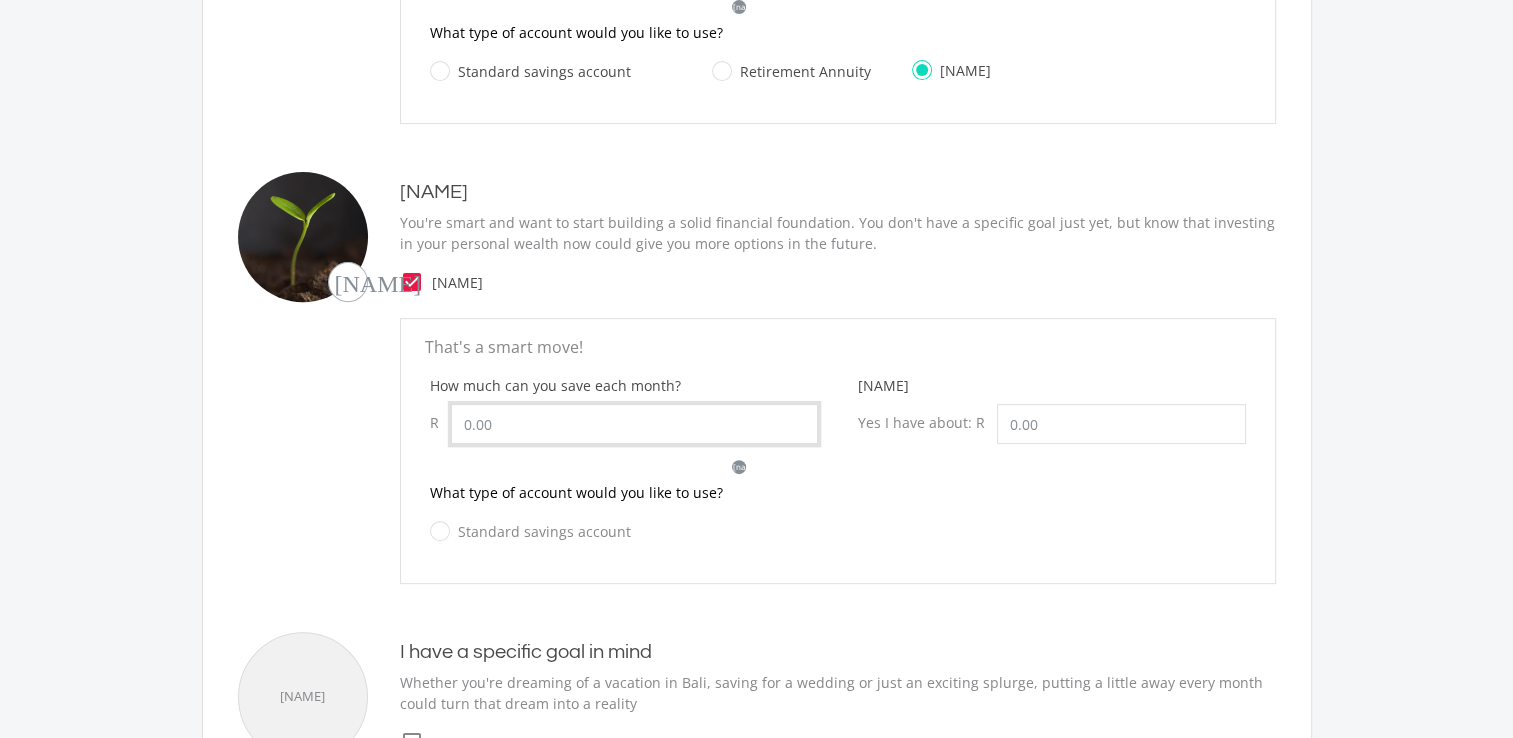 click on "How much can you save each month?" at bounding box center (634, 424) 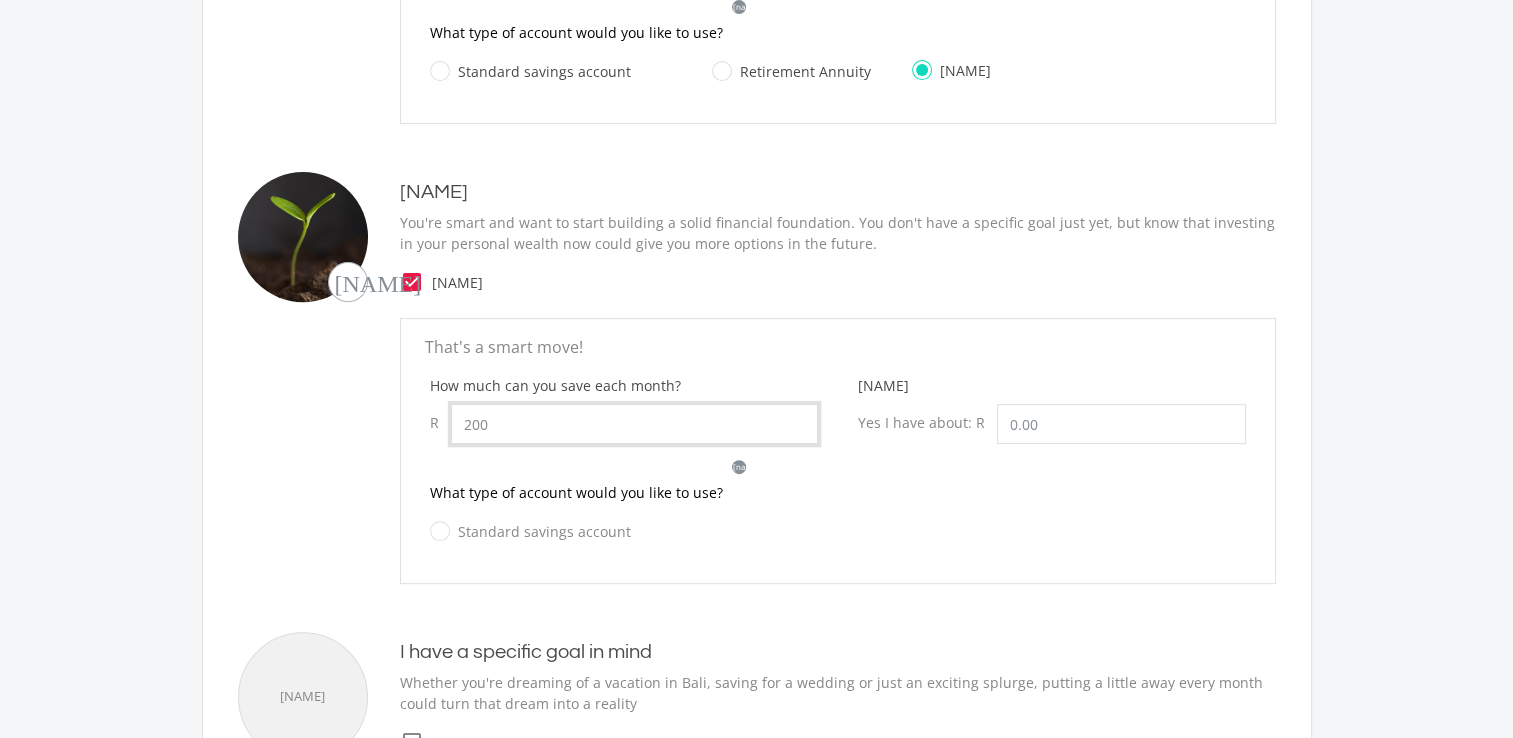 type on "200" 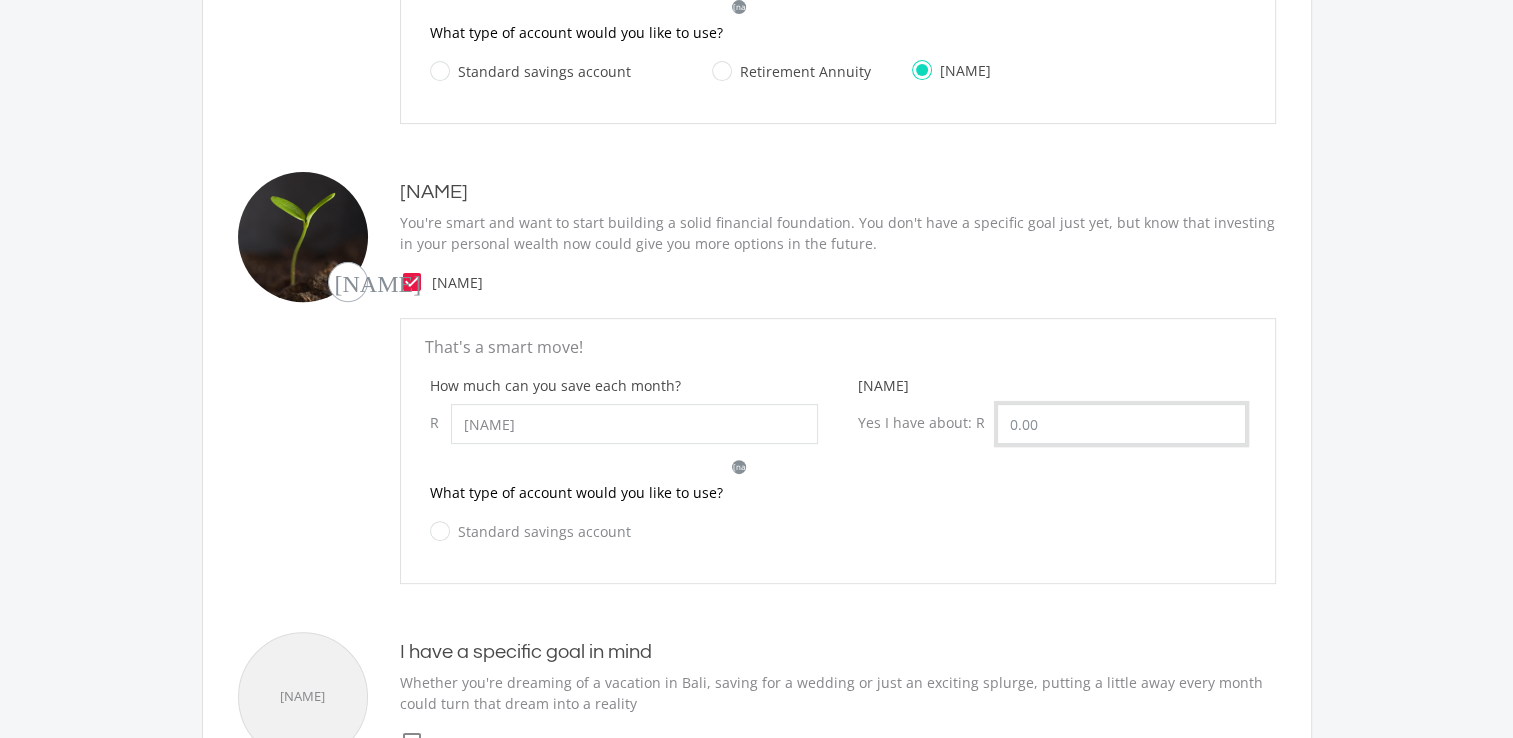 click on "[NAME]" at bounding box center [1121, 424] 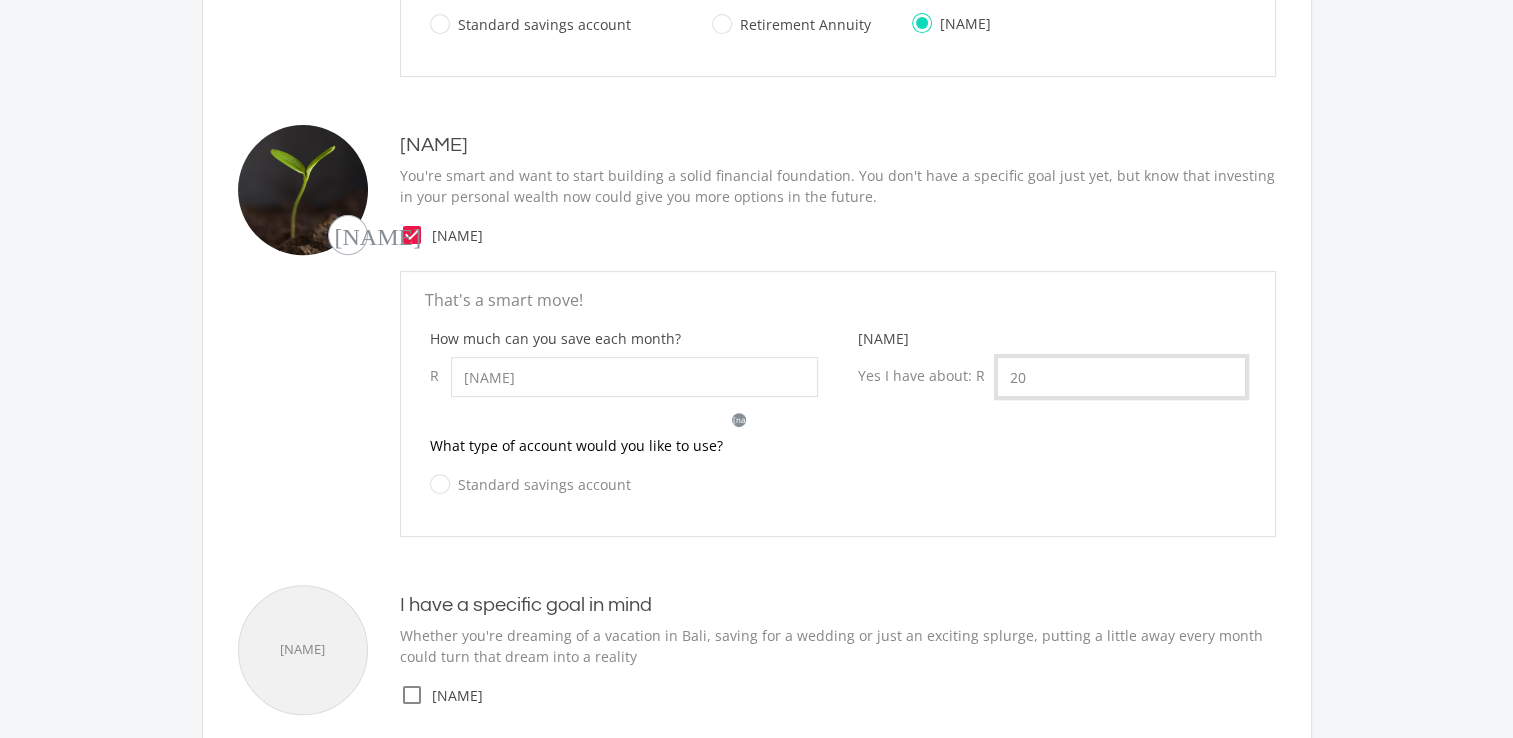 scroll, scrollTop: 697, scrollLeft: 0, axis: vertical 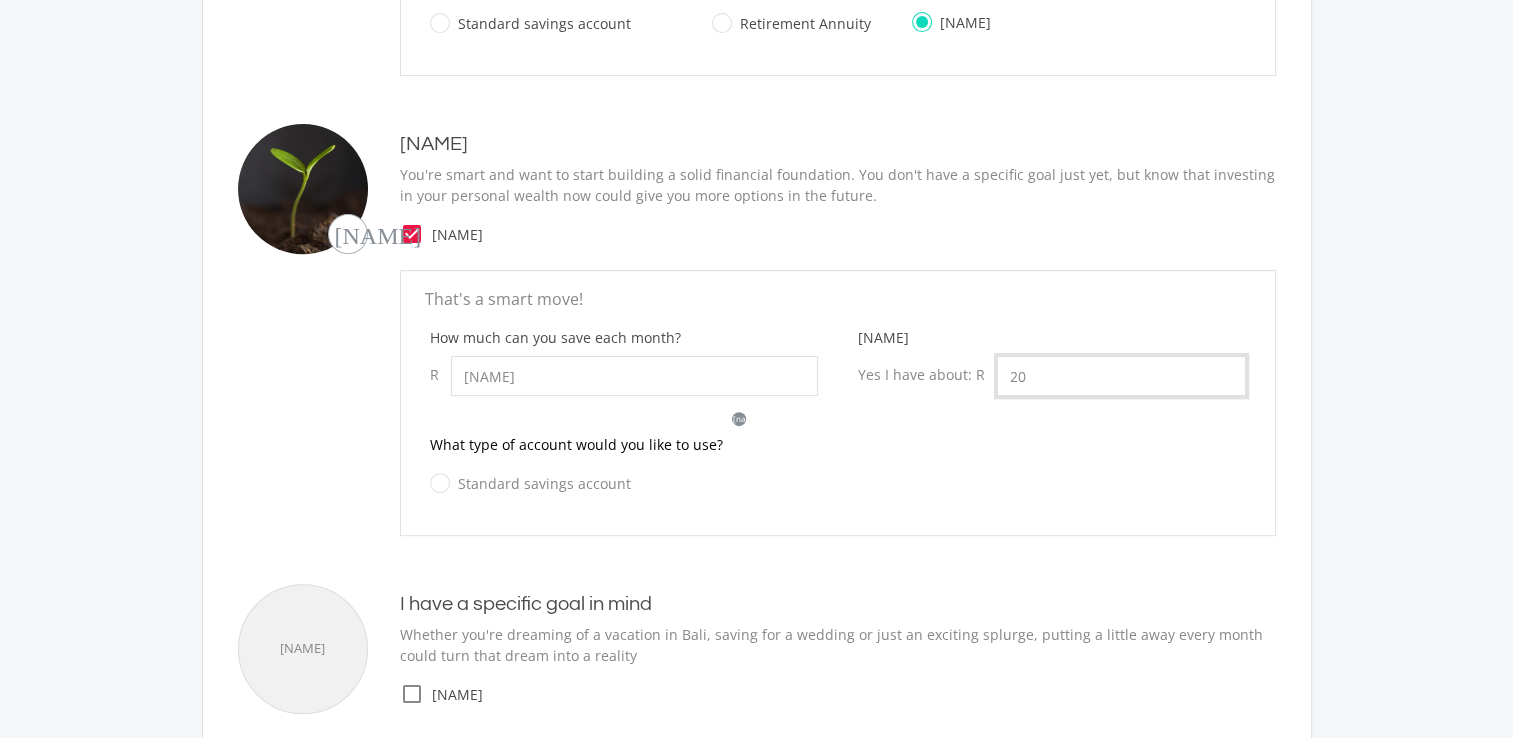 type on "20" 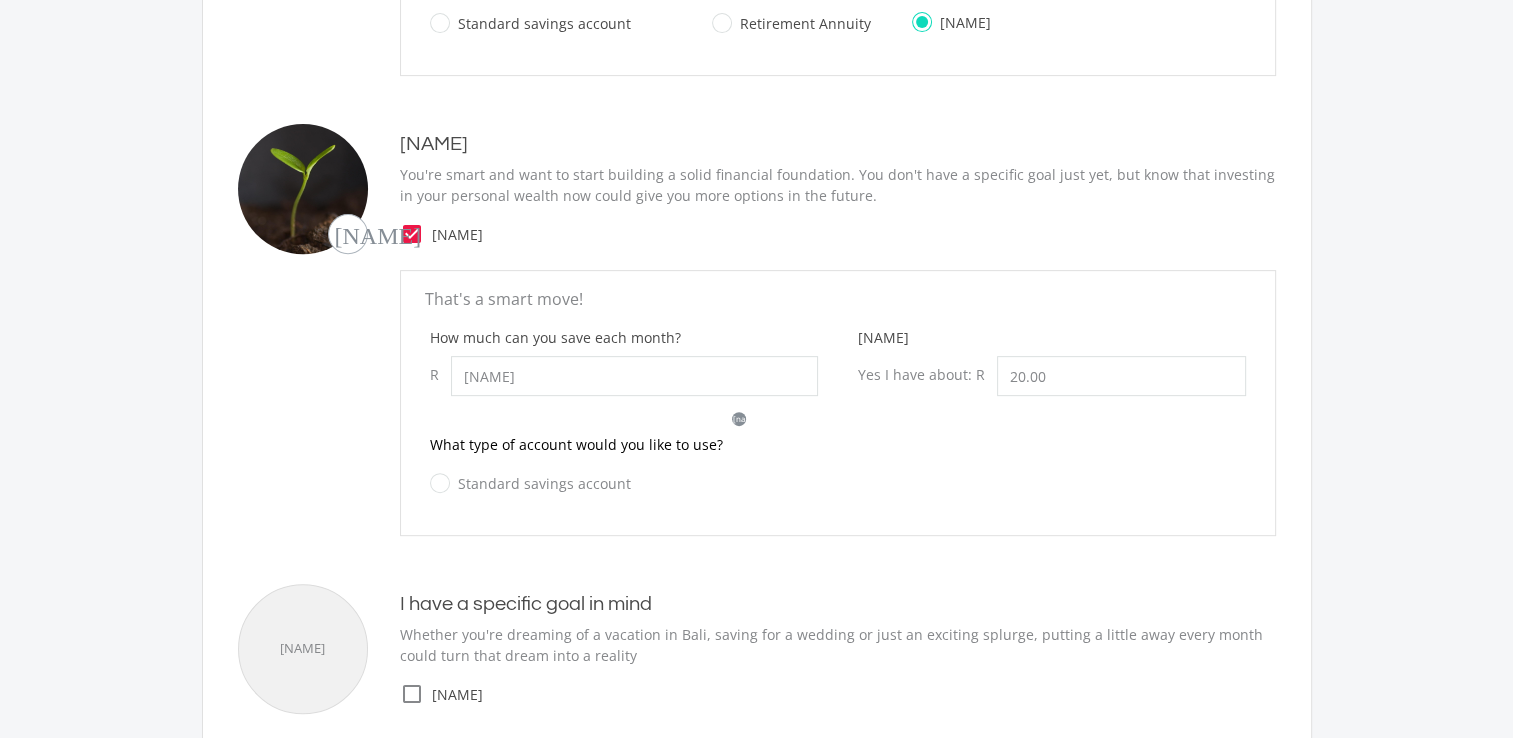 click on "Standard savings account" at bounding box center [530, 483] 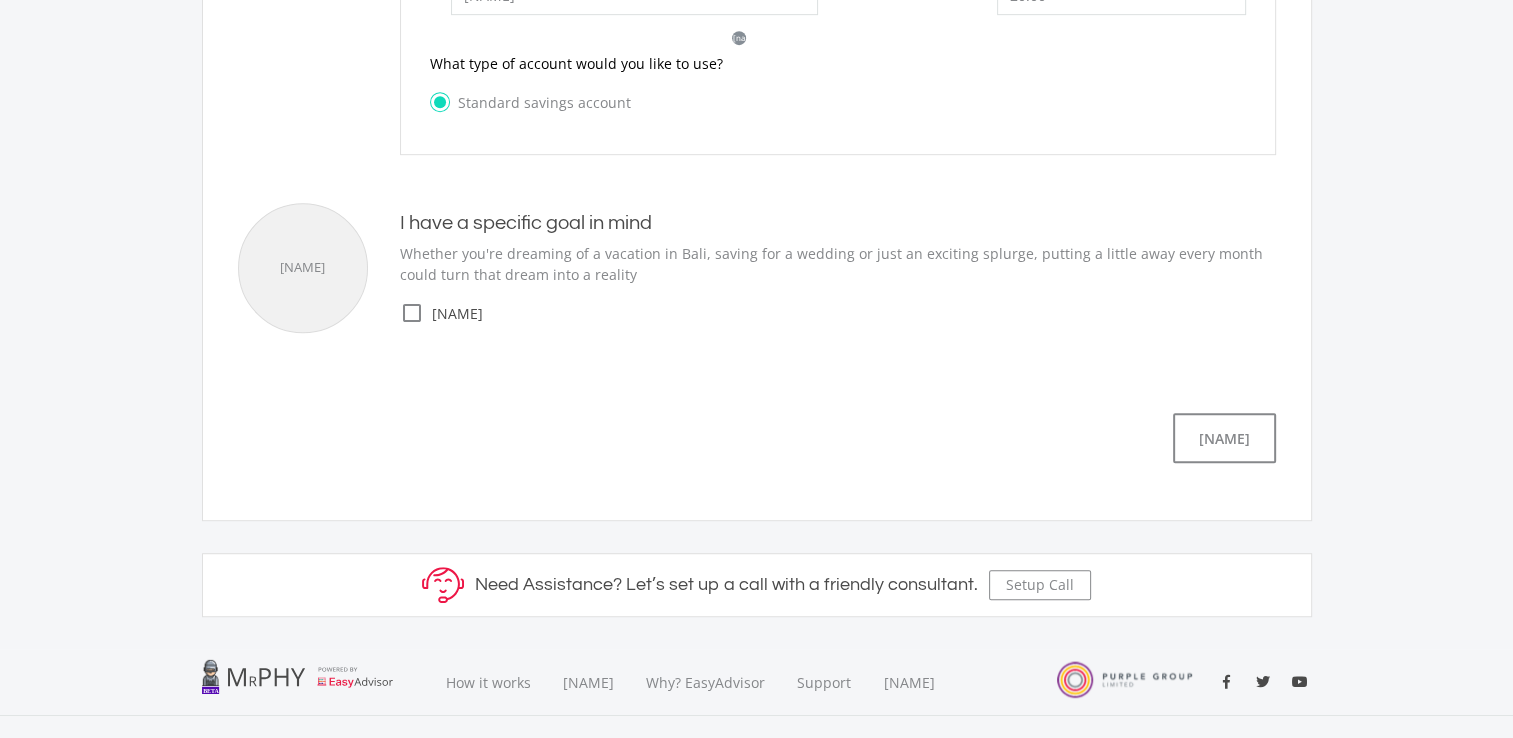scroll, scrollTop: 1089, scrollLeft: 0, axis: vertical 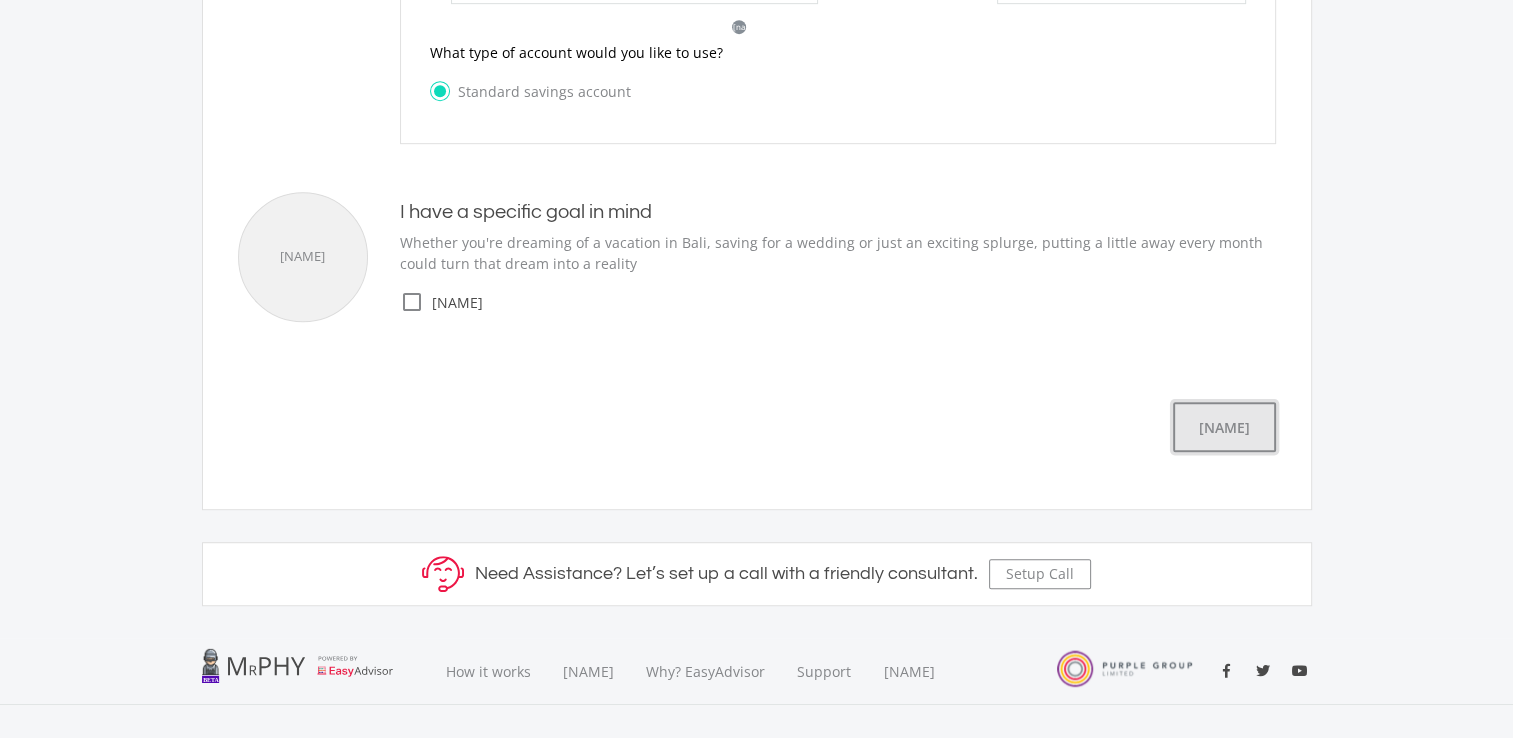 click on "[NAME]" at bounding box center (1224, 427) 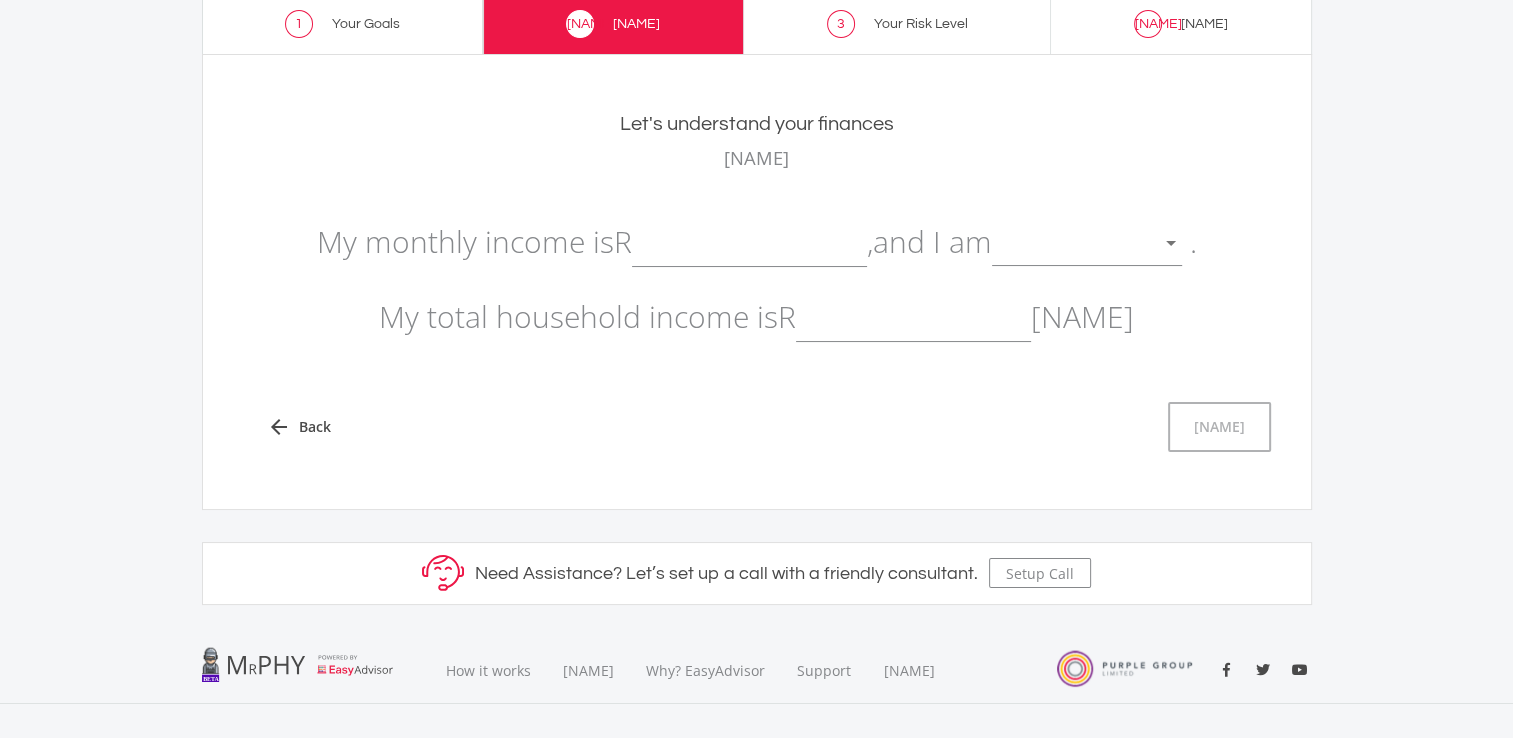 scroll, scrollTop: 110, scrollLeft: 0, axis: vertical 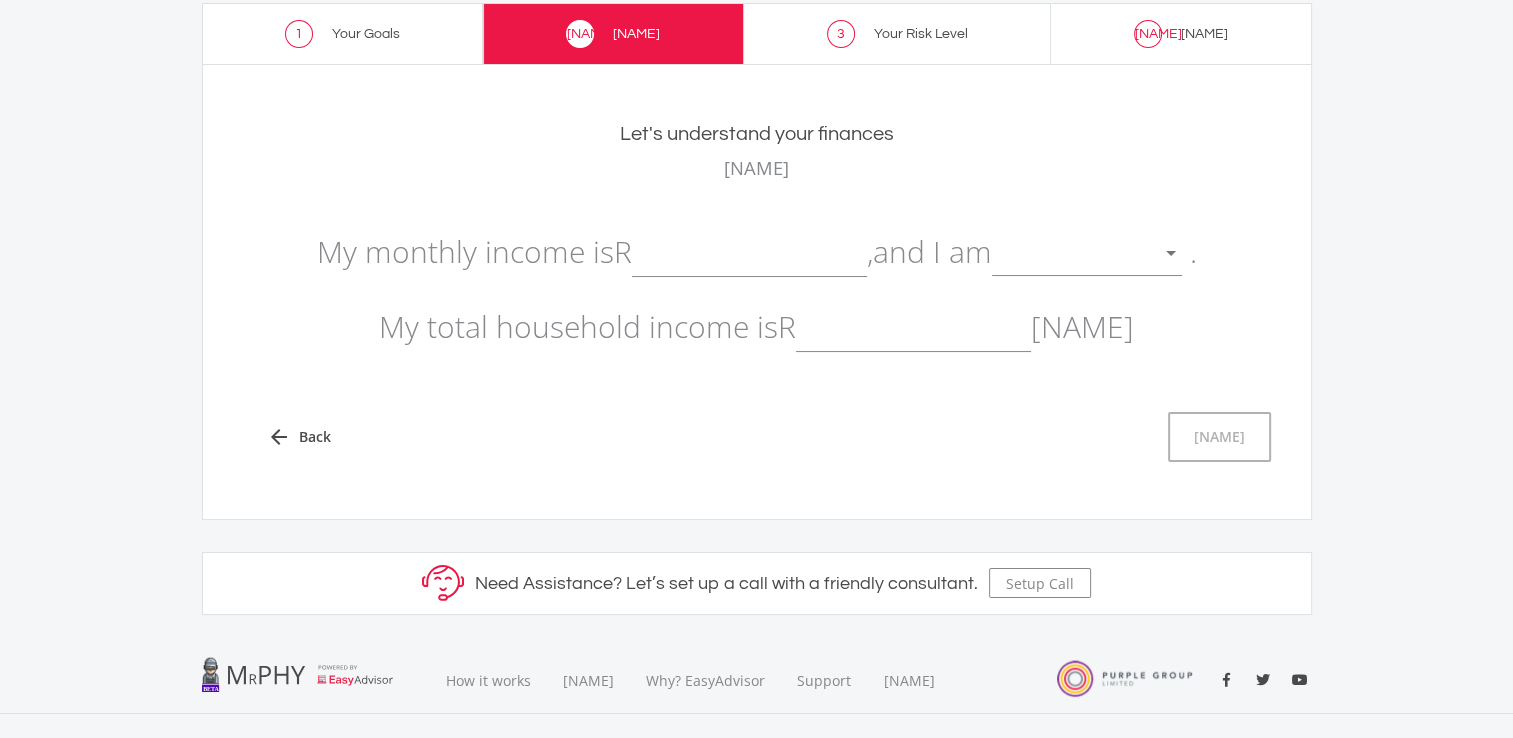 click at bounding box center [749, 252] 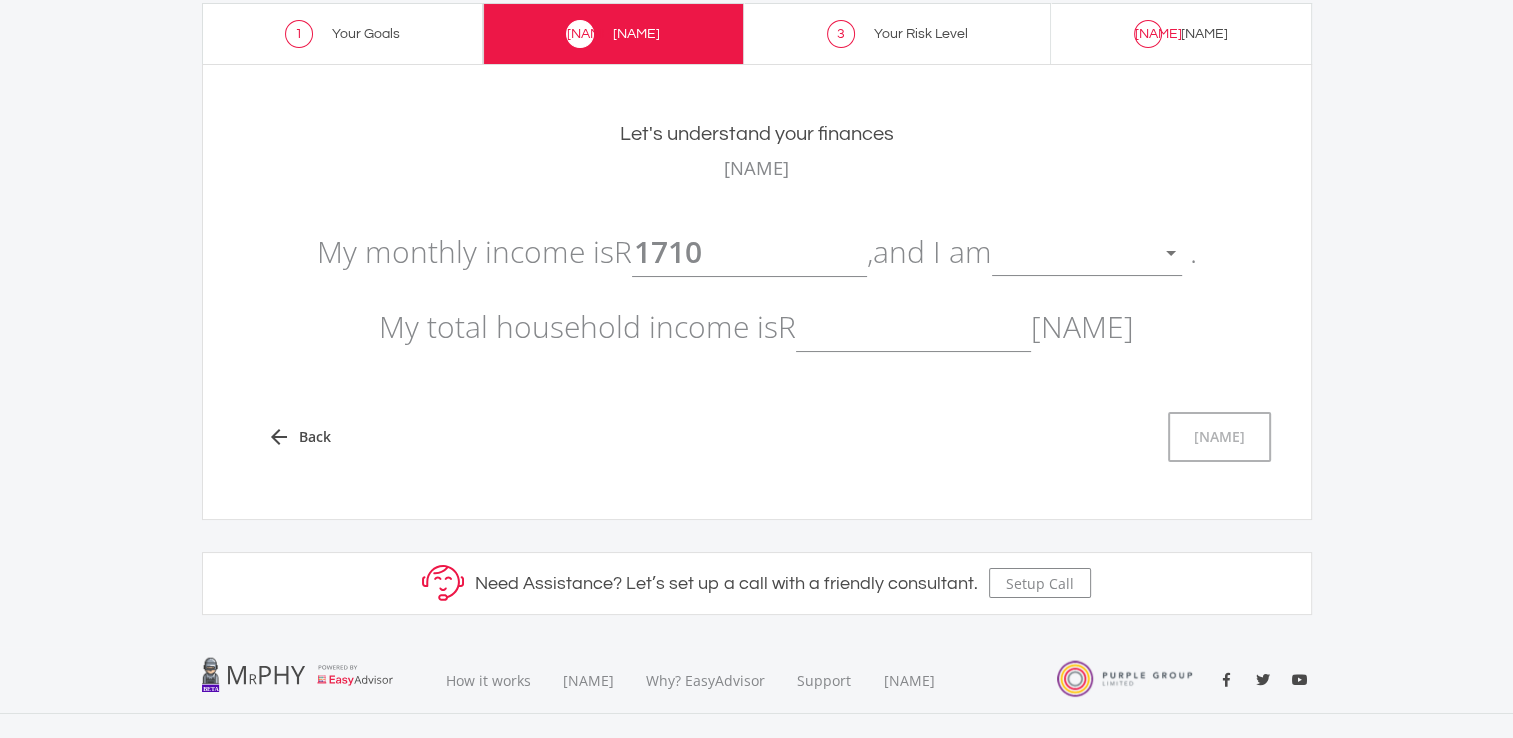 type on "1710" 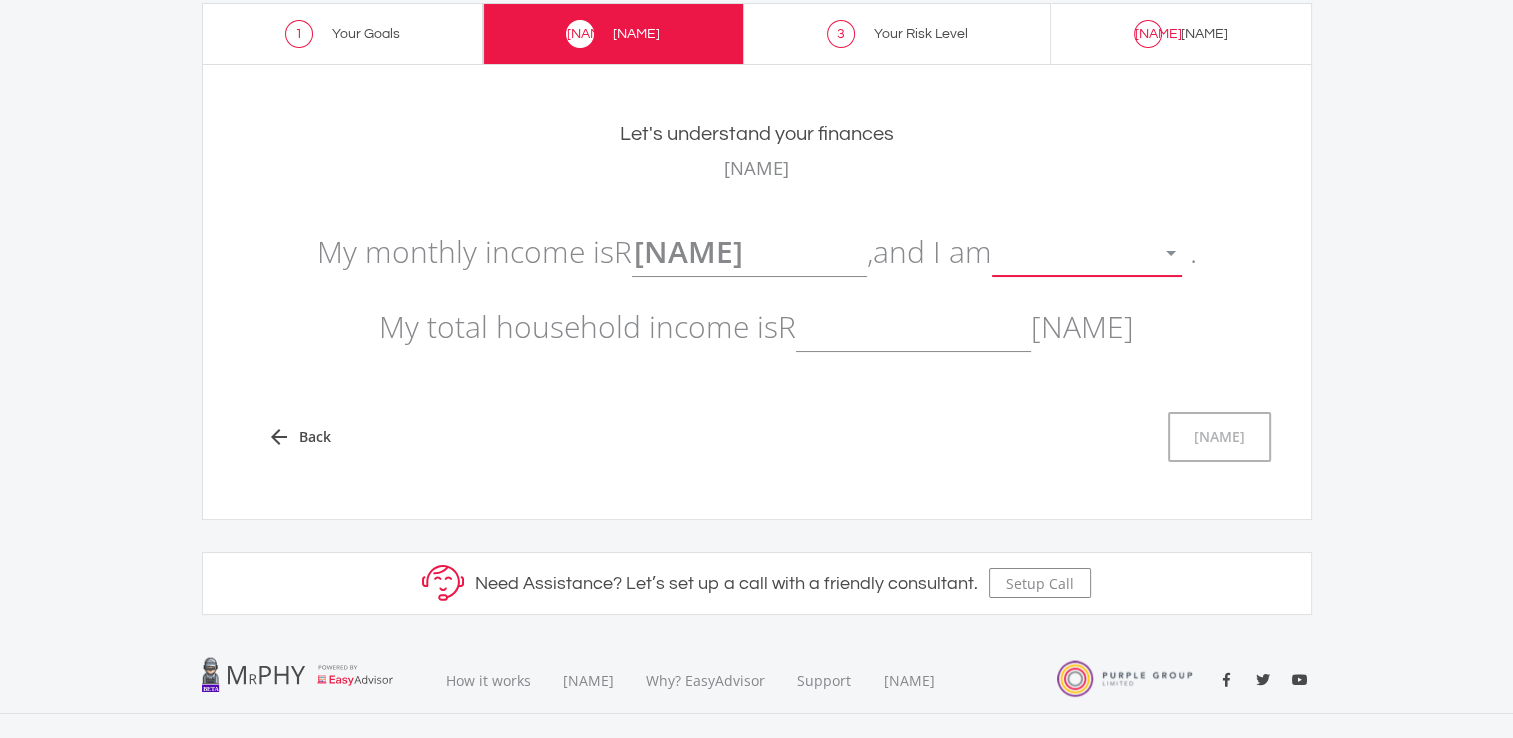 click at bounding box center (1072, 254) 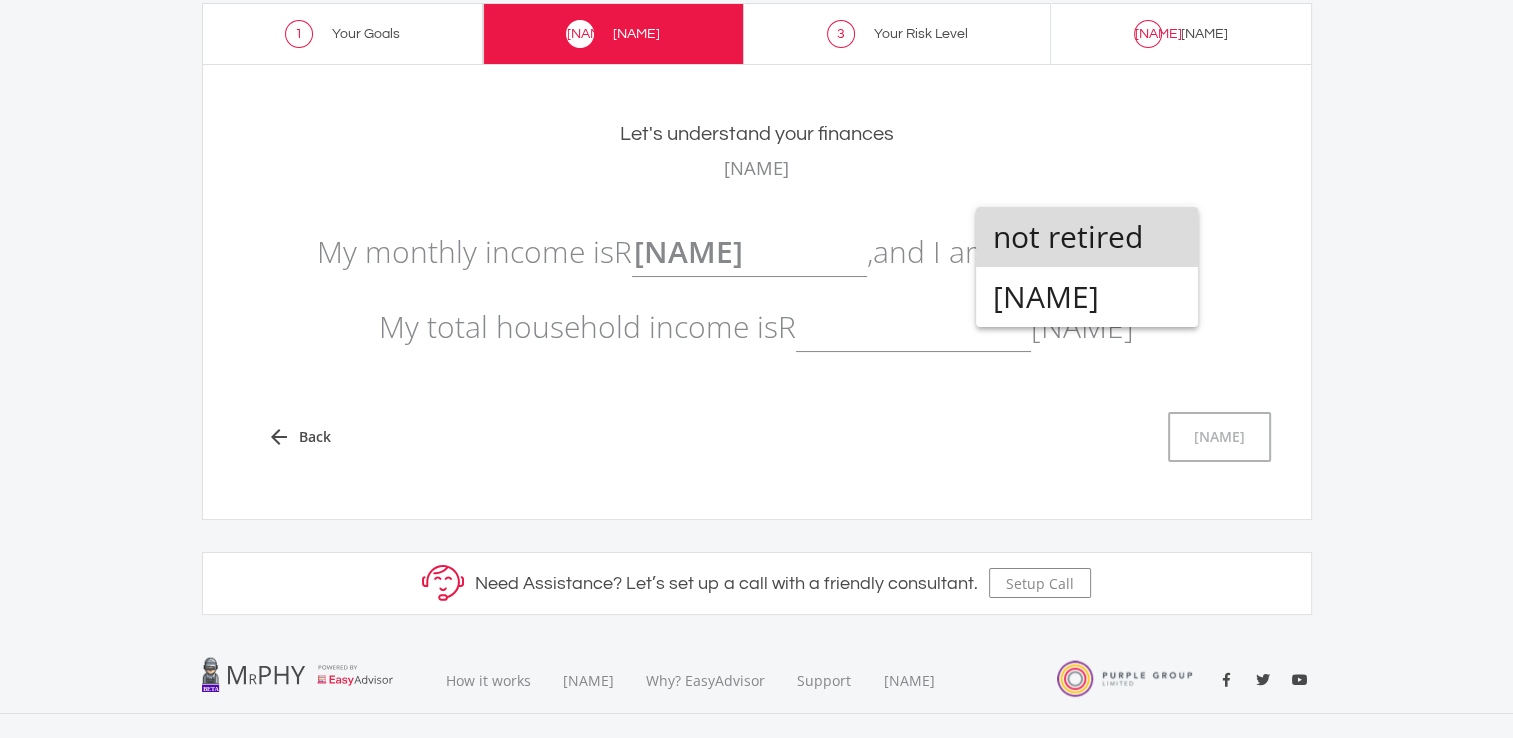 click on "not retired" at bounding box center [1087, 237] 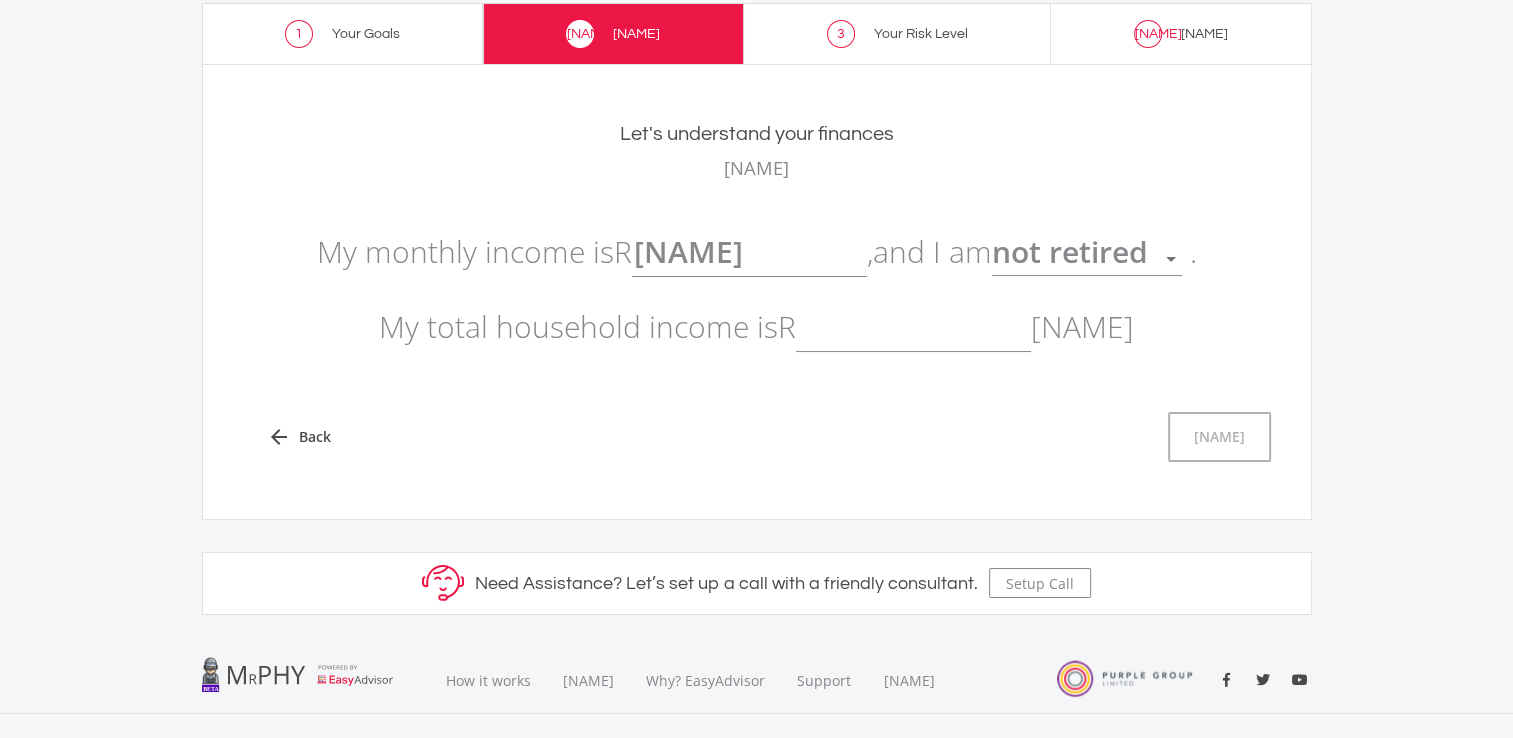 click at bounding box center (913, 327) 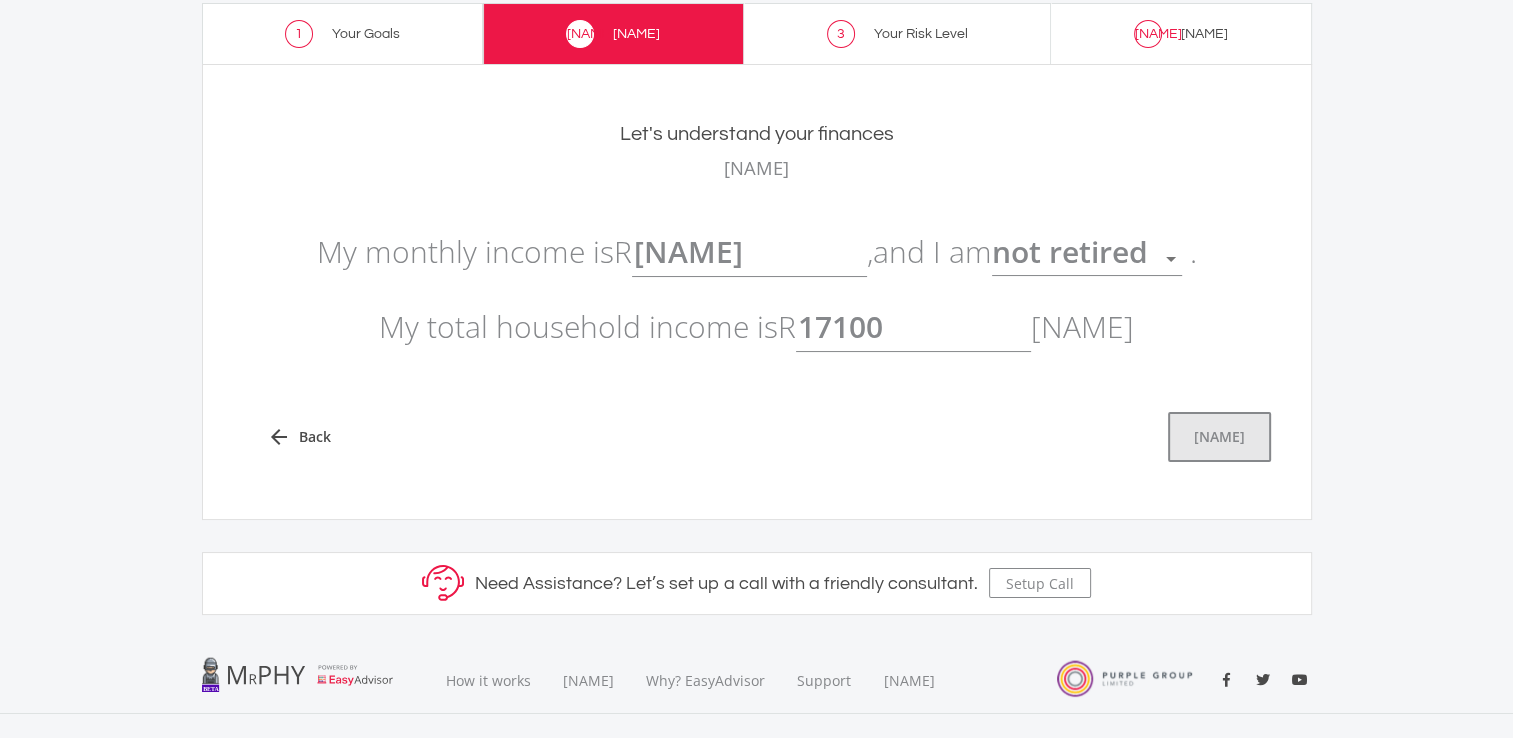 type on "17100" 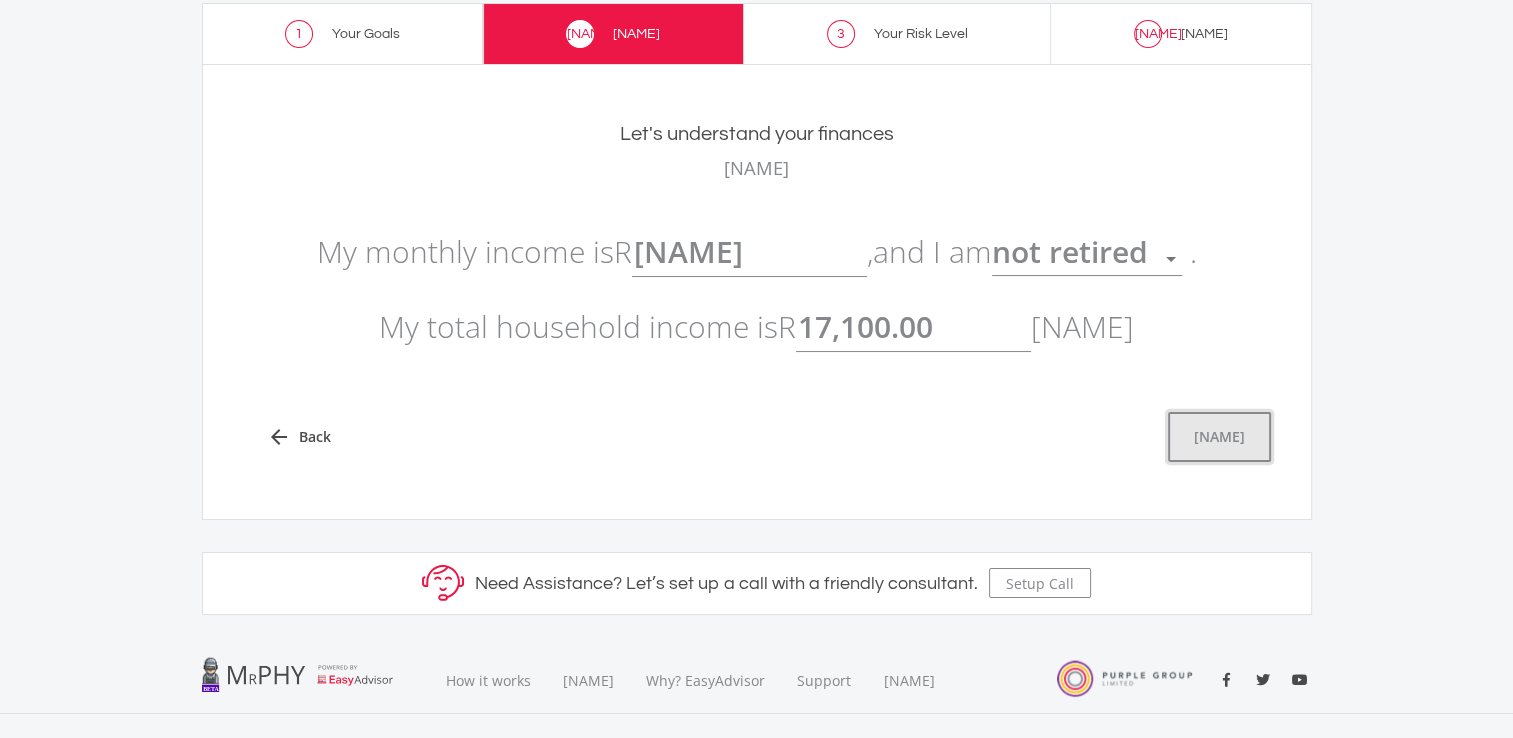 click on "[NAME]" at bounding box center [1219, 437] 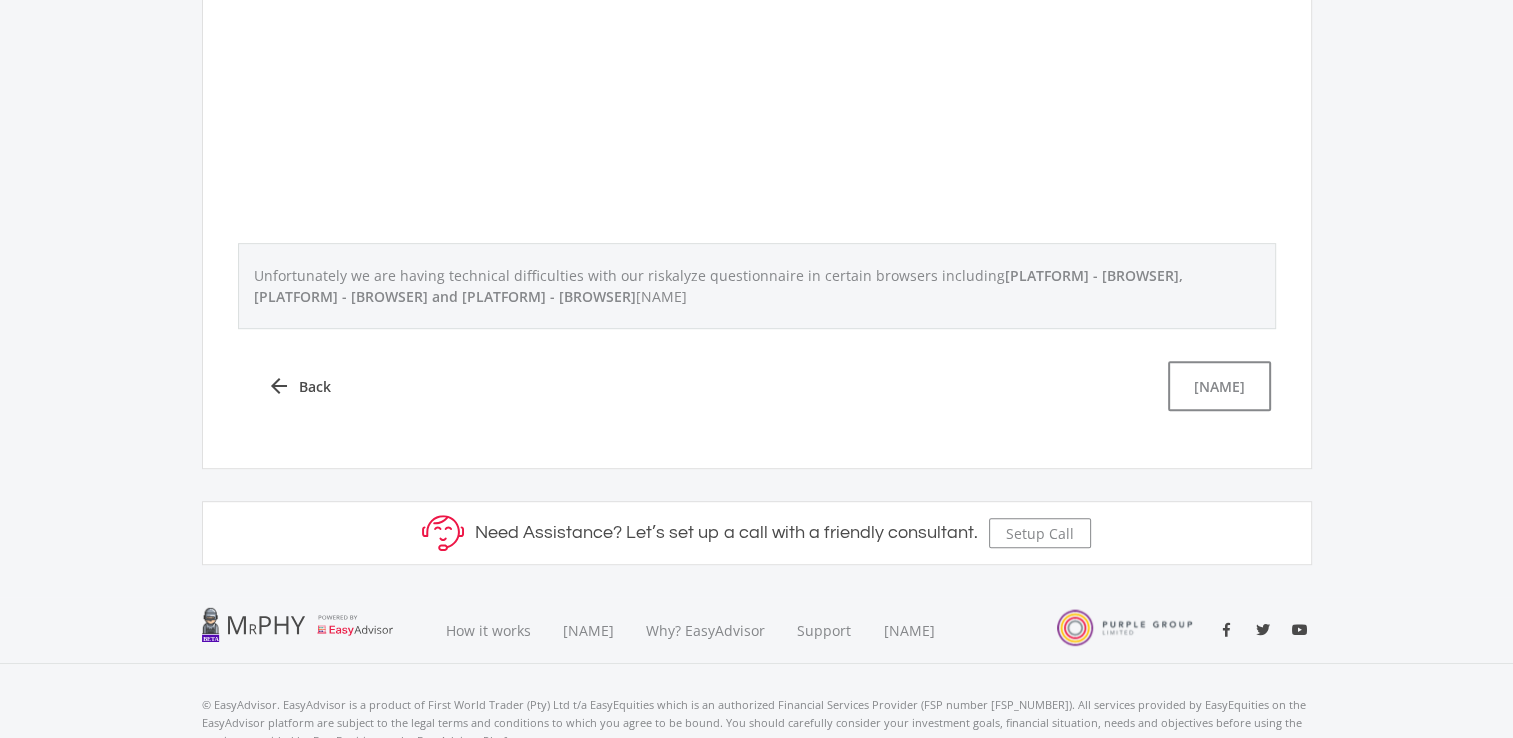 scroll, scrollTop: 924, scrollLeft: 0, axis: vertical 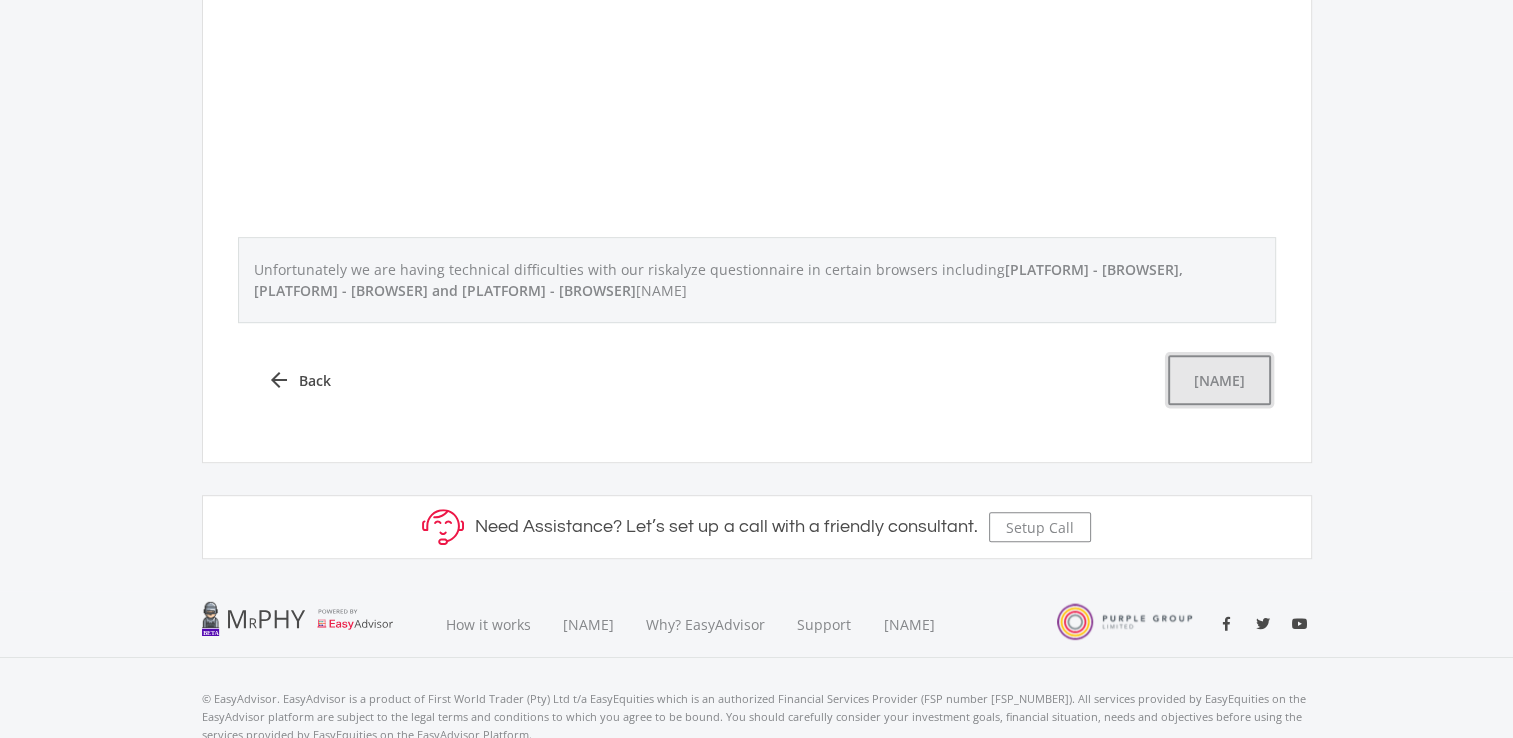click on "[NAME]" at bounding box center (1219, 380) 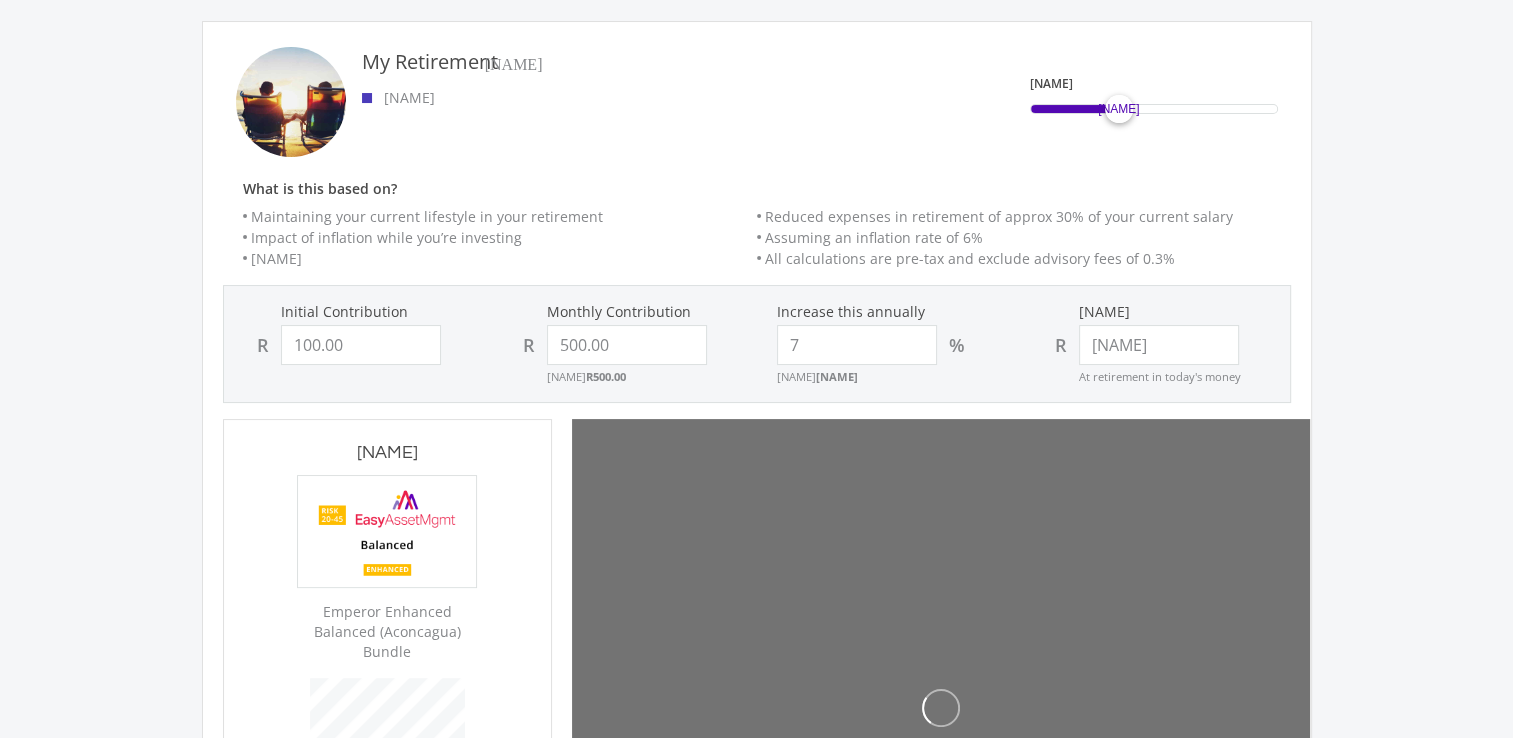 scroll, scrollTop: 232, scrollLeft: 0, axis: vertical 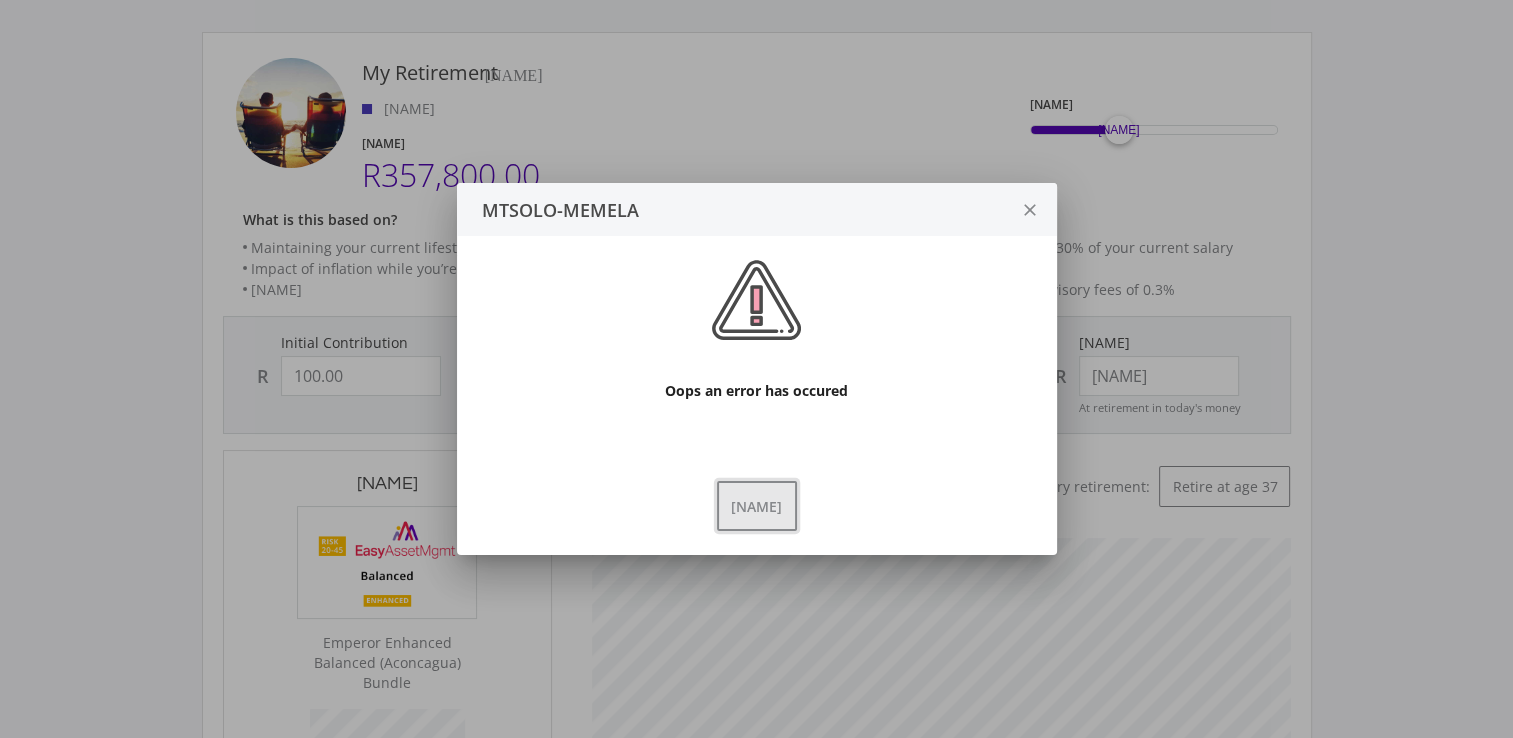 click on "[NAME]" at bounding box center (757, 506) 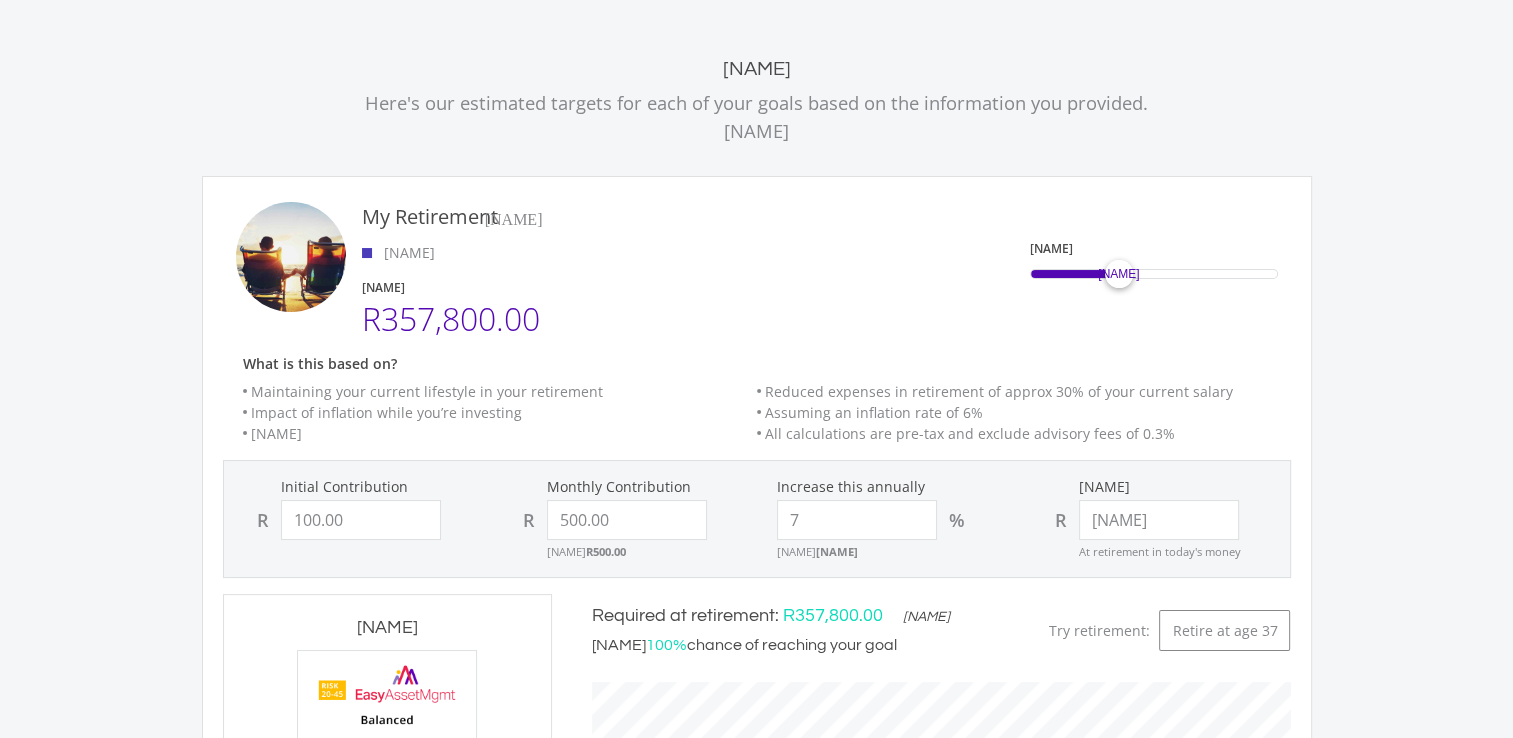 scroll, scrollTop: 75, scrollLeft: 0, axis: vertical 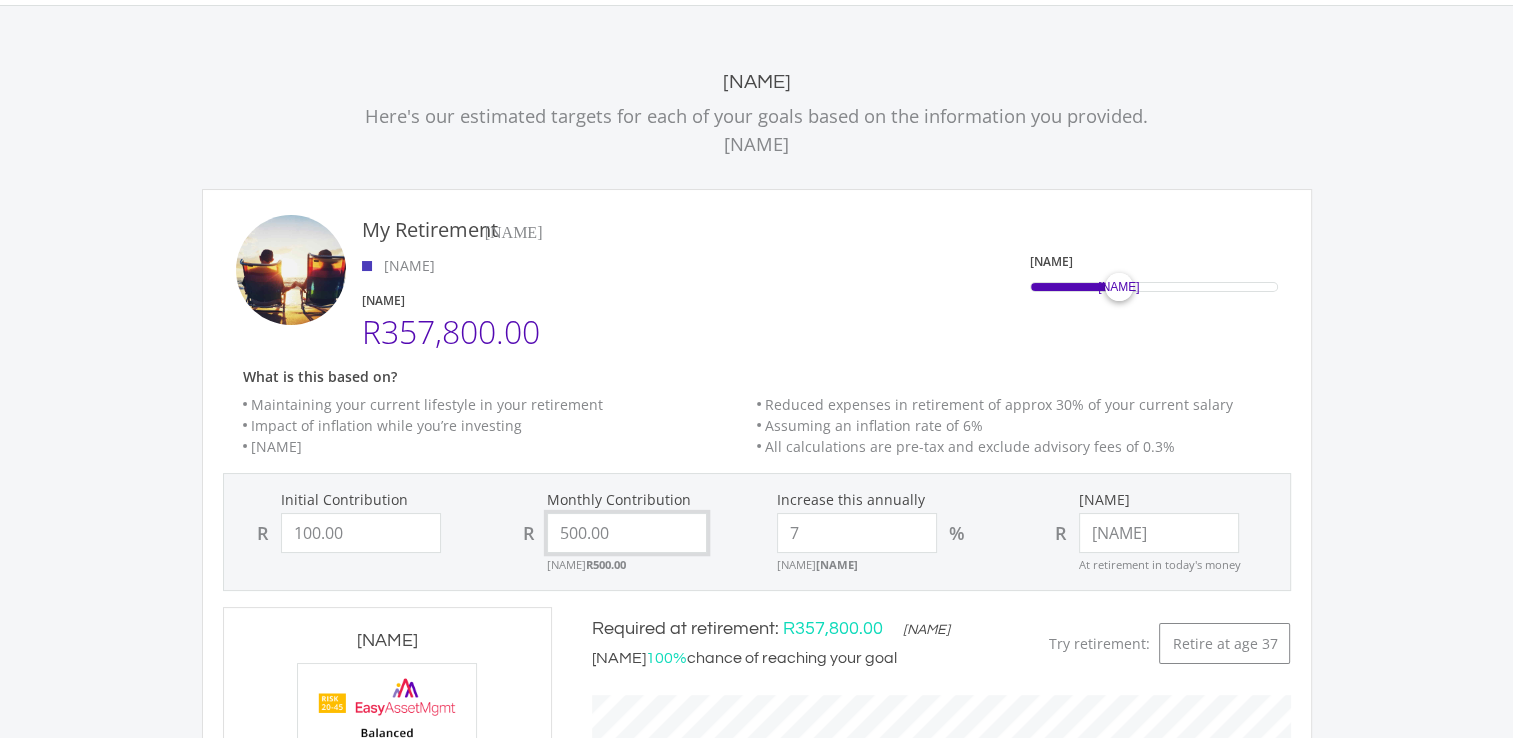 click on "500.00" at bounding box center (627, 533) 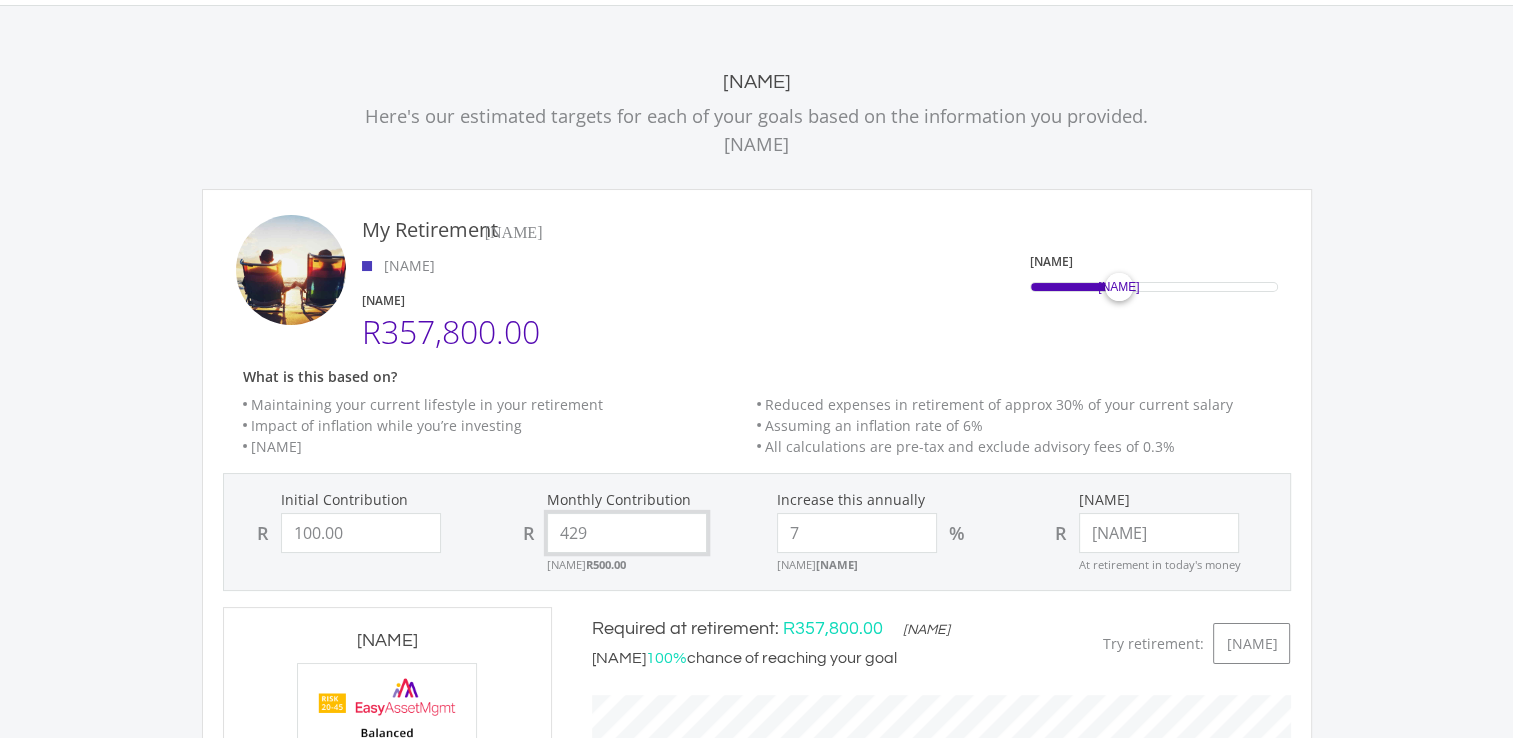scroll, scrollTop: 999416, scrollLeft: 999260, axis: both 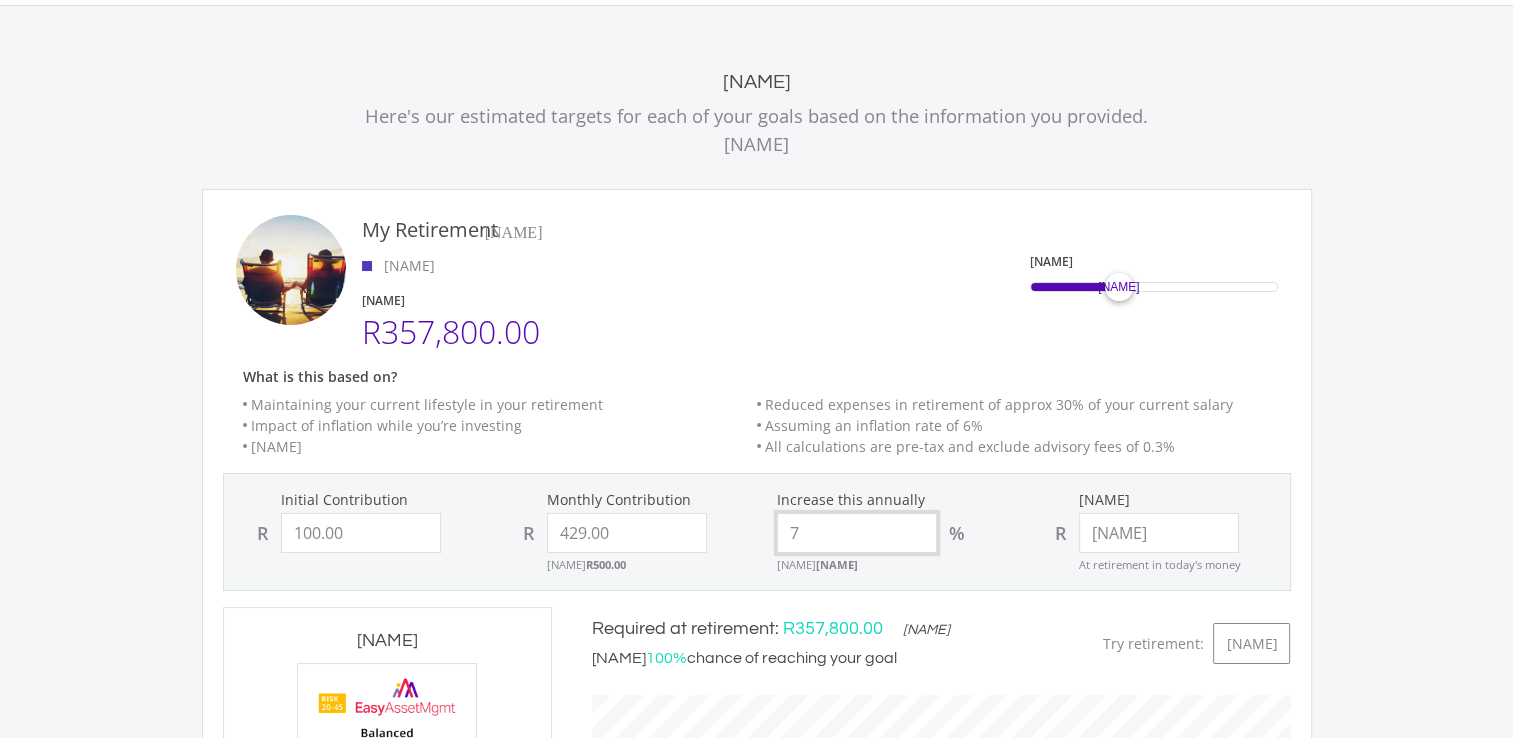 click on "7" at bounding box center (857, 533) 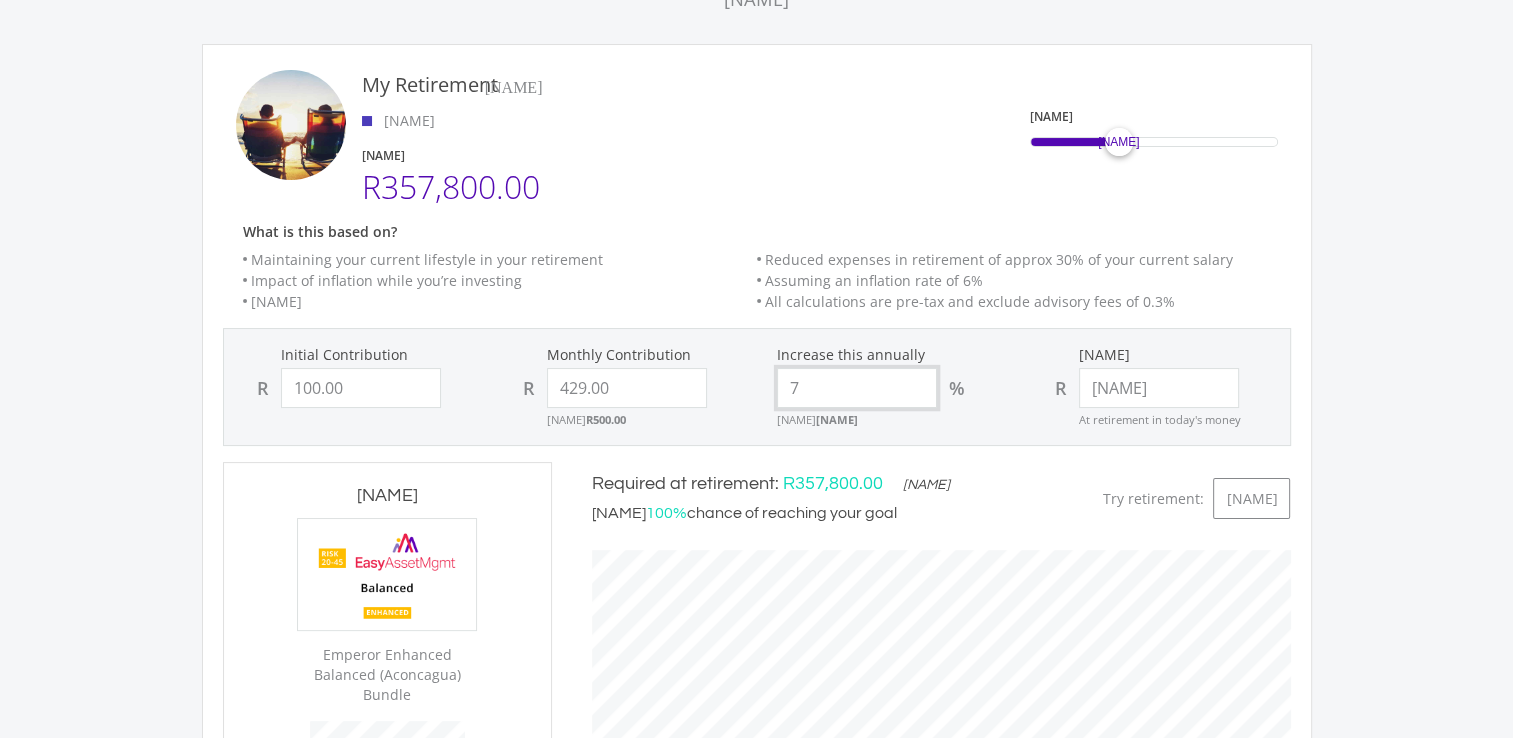 scroll, scrollTop: 221, scrollLeft: 0, axis: vertical 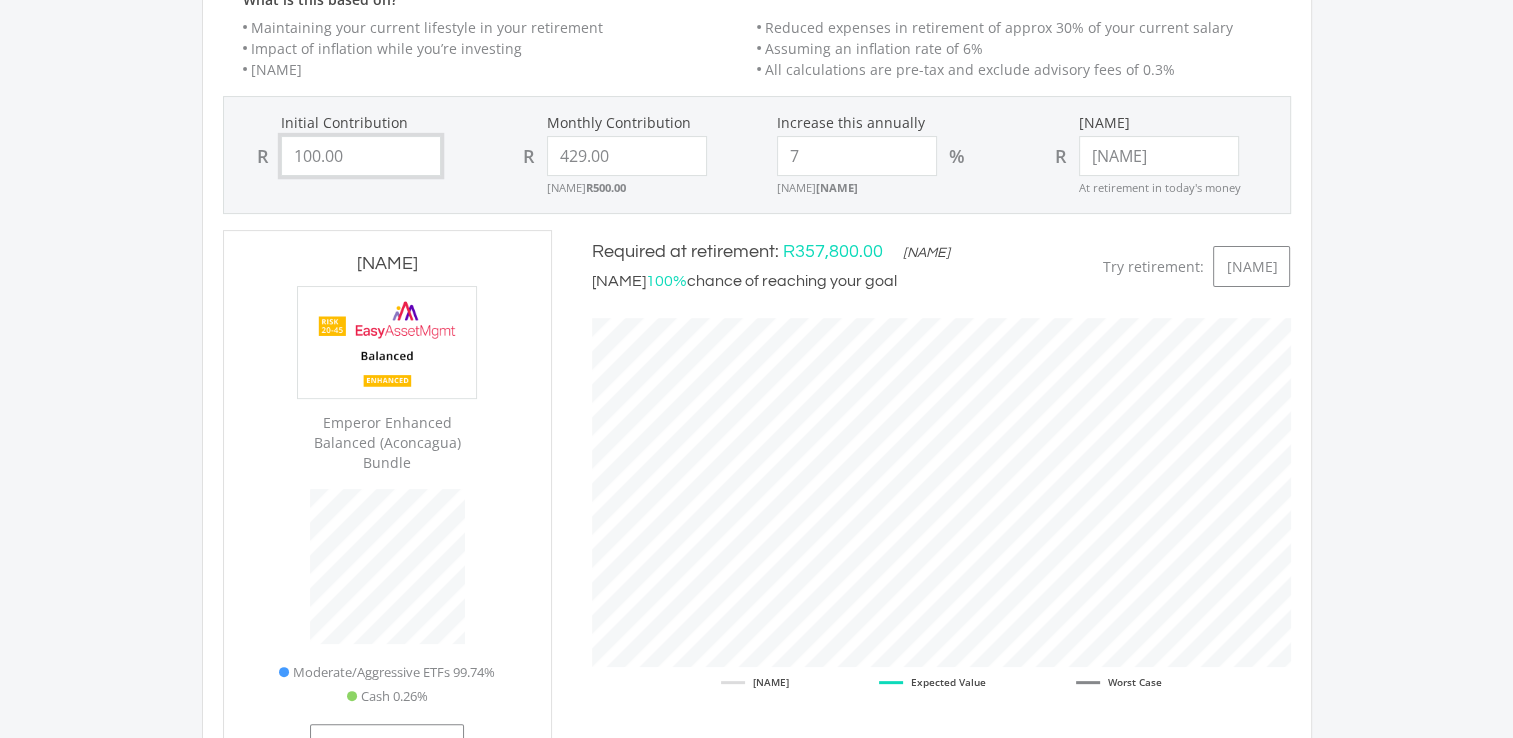 click on "100.00" at bounding box center (361, 156) 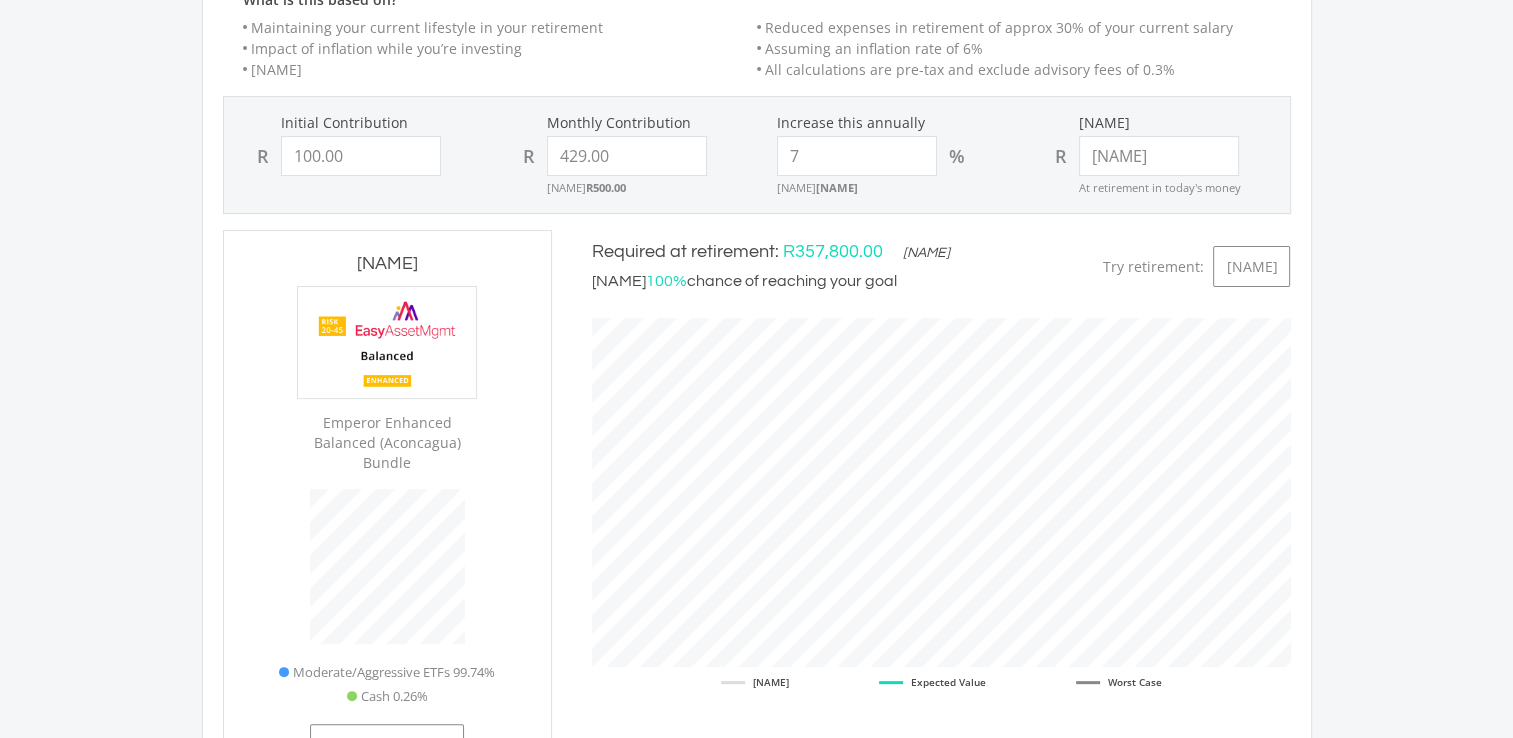 click on "Required at retirement:
R[AMOUNT]
(in today's money)
You have a  [PERCENTAGE]%  chance of reaching your goal
Try retirement:
Retire at age [AGE]
Best Case
Expected Value
Worst Case
The assumed annual return for your selected Proposed Portfolio is  [PERCENTAGE]%  (which is  [PERCENTAGE]%  after inflation)" at bounding box center [941, 532] 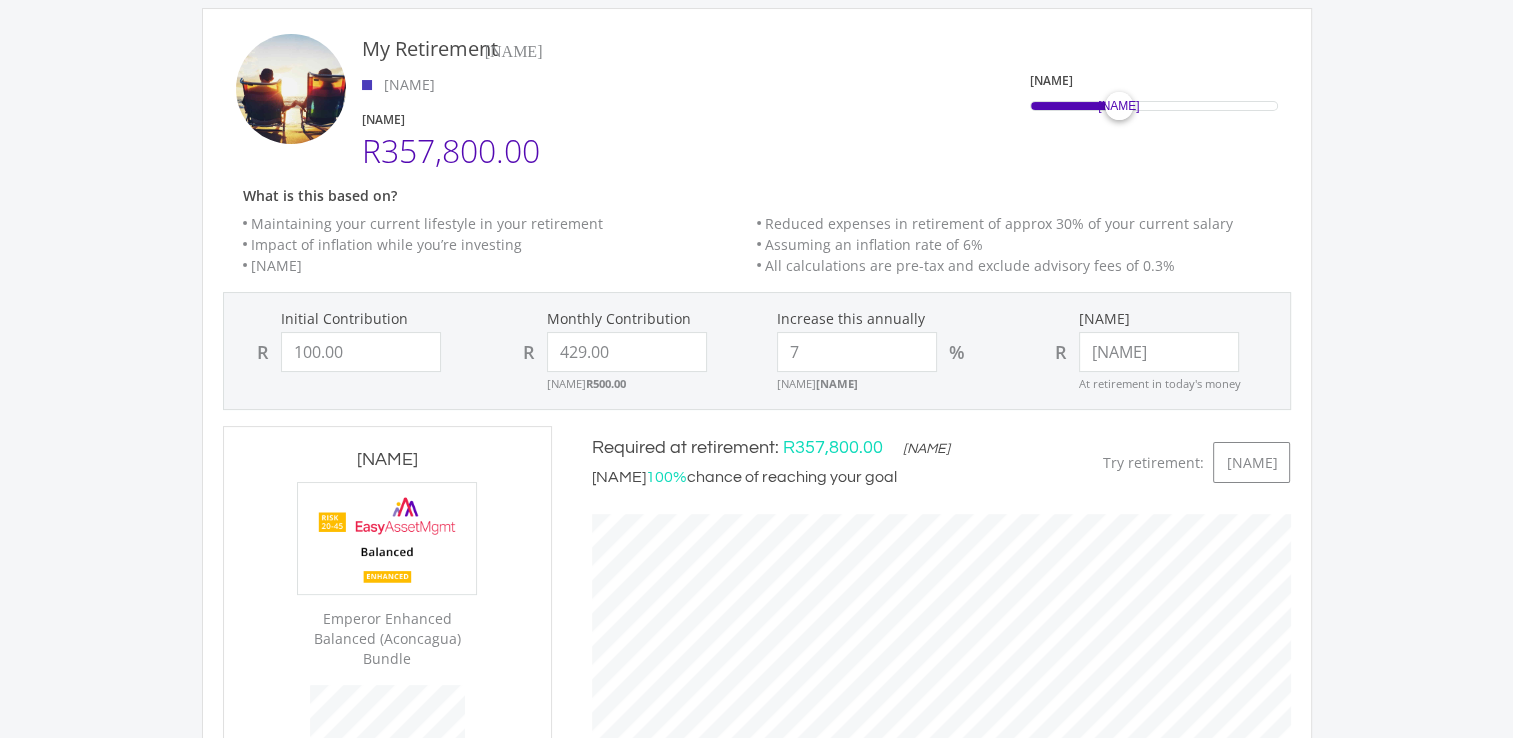 scroll, scrollTop: 257, scrollLeft: 0, axis: vertical 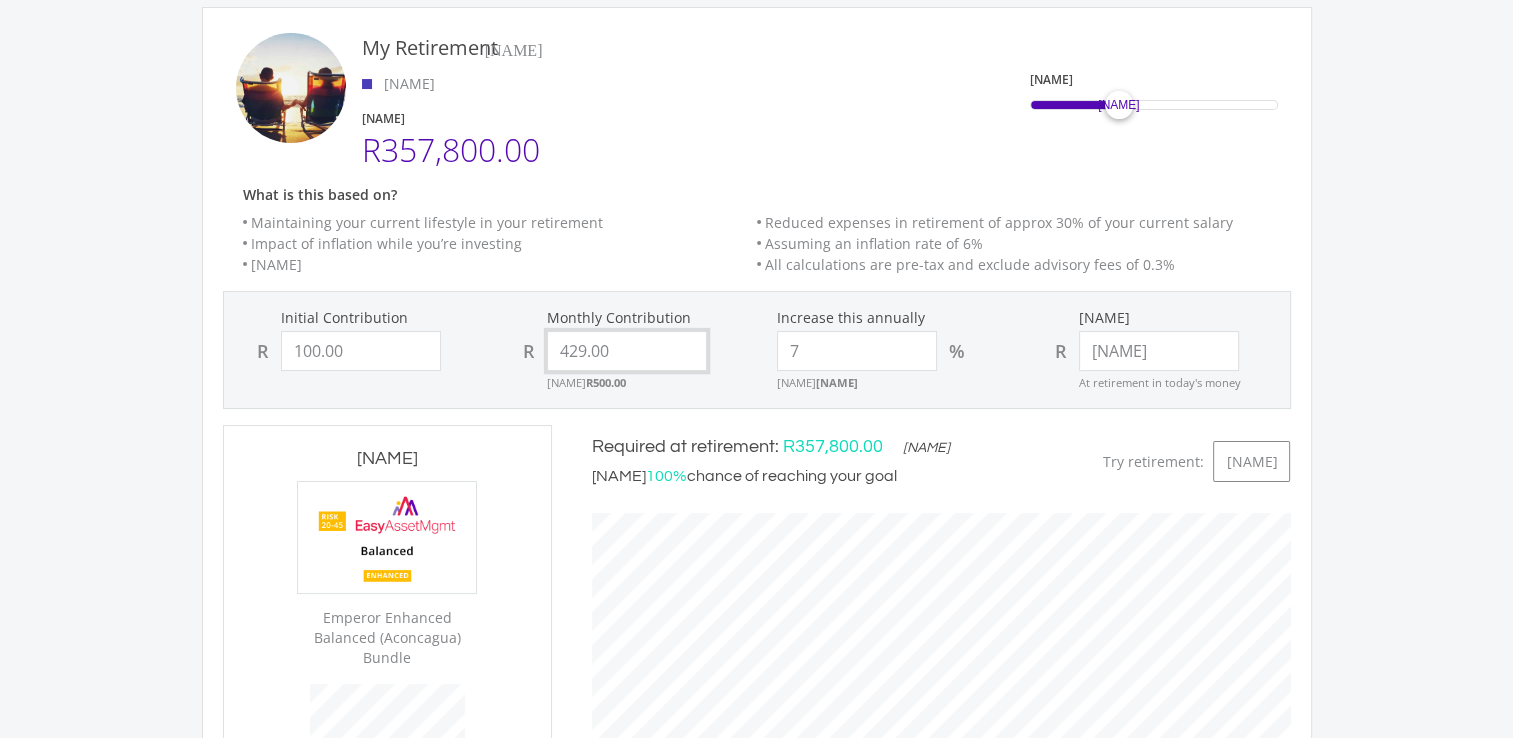 click on "429.00" at bounding box center [627, 351] 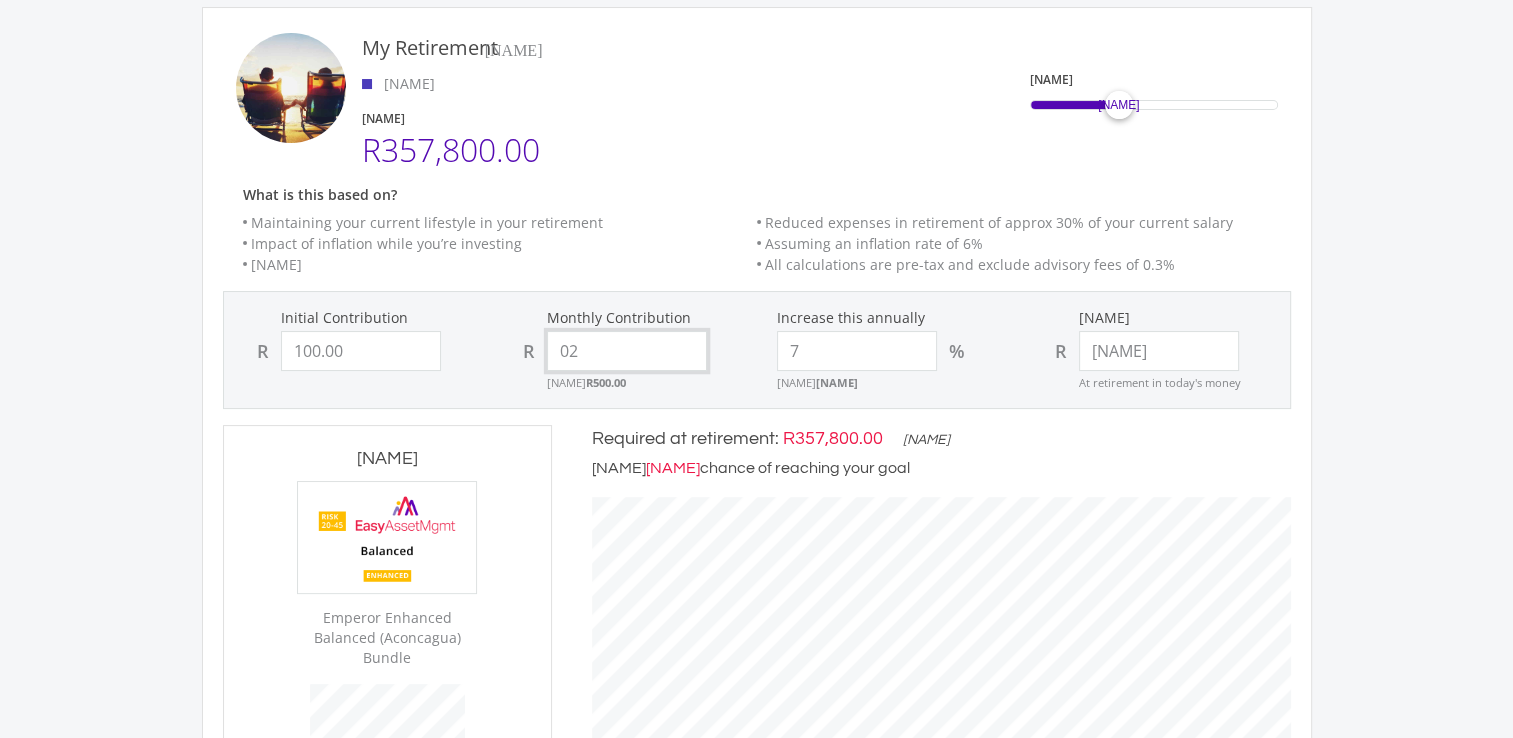 scroll, scrollTop: 999416, scrollLeft: 999260, axis: both 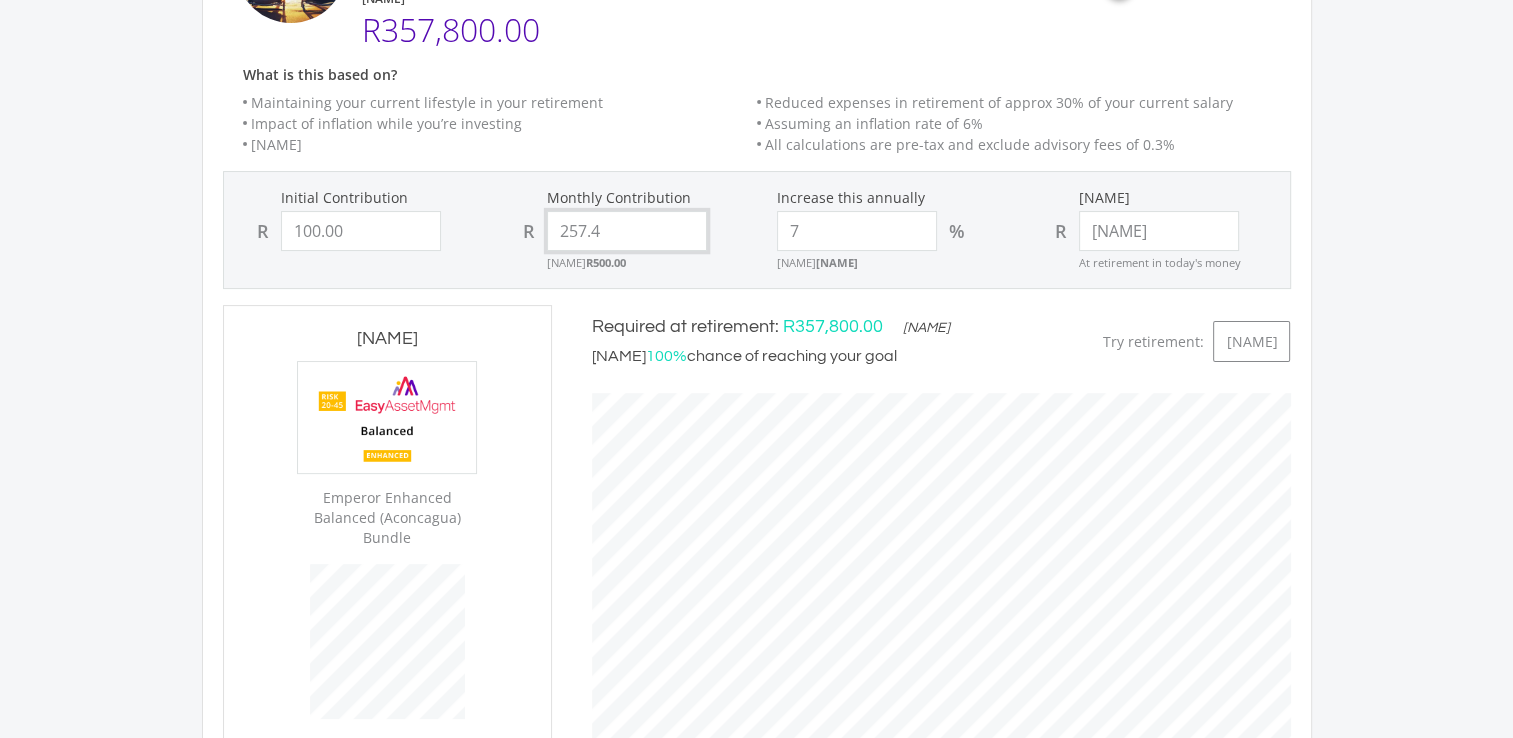 type on "257.4" 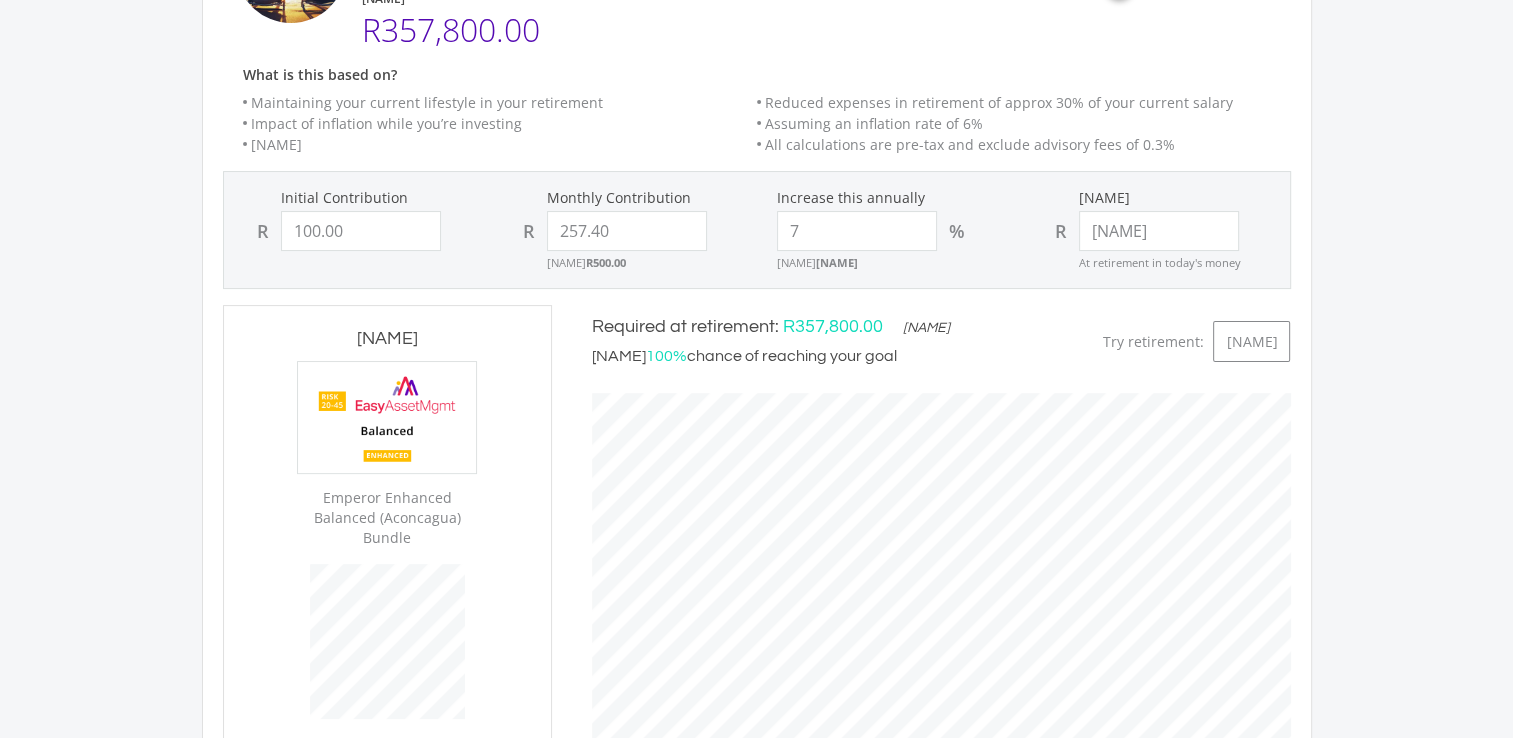 click on "Initial Contribution
R
[AMOUNT]
Monthly Contribution
R
[AMOUNT]
We suggest:  R[AMOUNT]
Increase this annually
[PERCENTAGE]
%
We suggest:  [PERCENTAGE]%
Target Monthly Income
R
[AMOUNT]
At retirement in today's money" at bounding box center [757, 230] 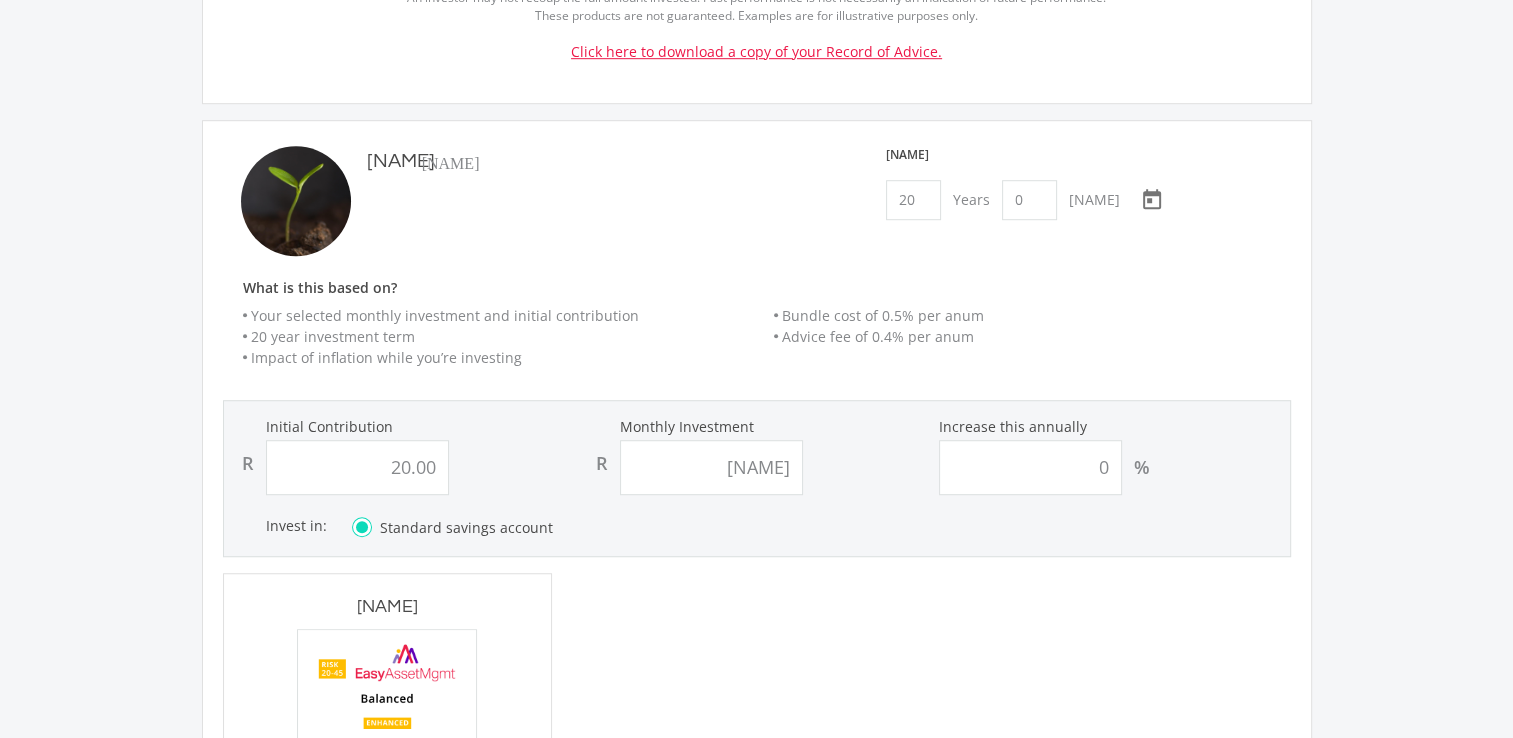 scroll, scrollTop: 1335, scrollLeft: 0, axis: vertical 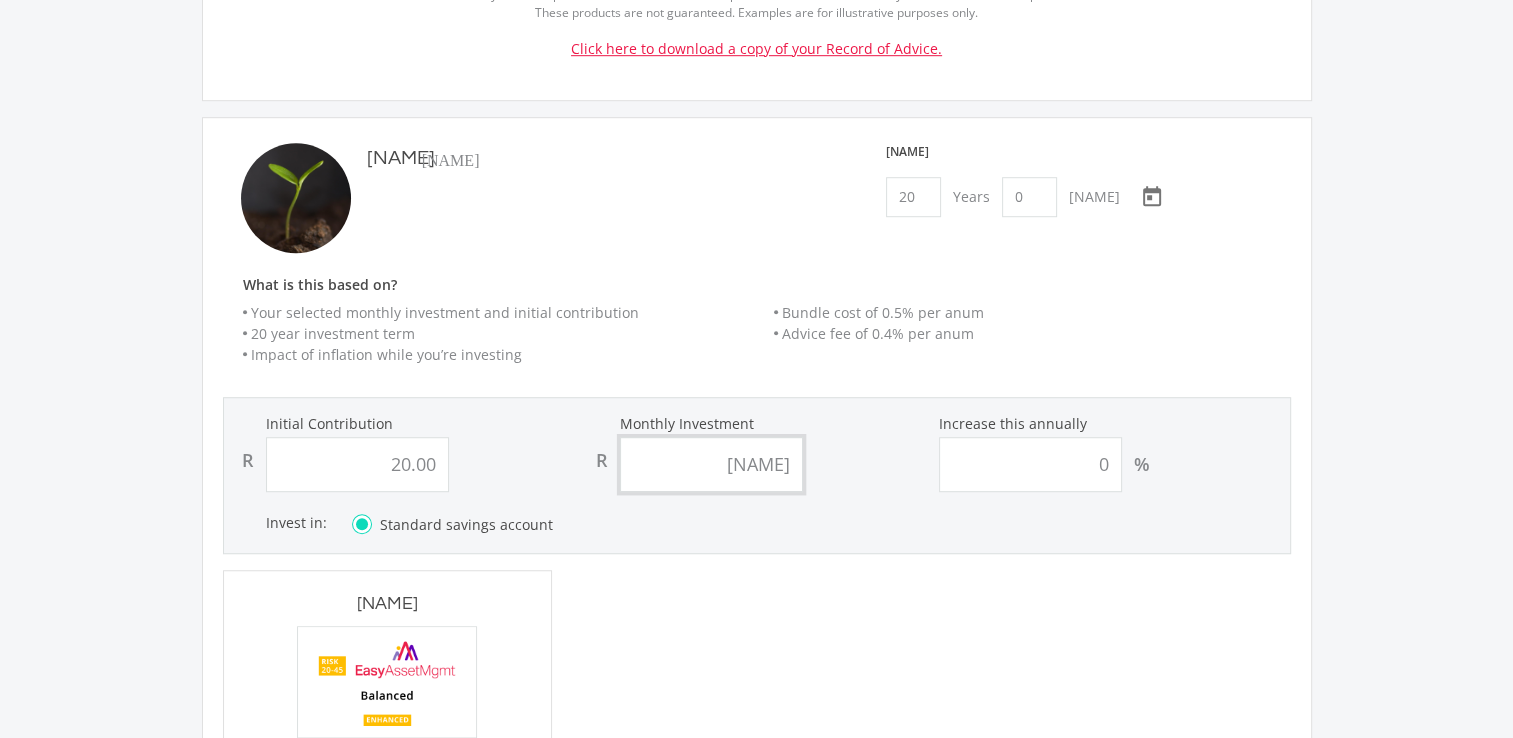 click on "[NAME]" at bounding box center [711, 464] 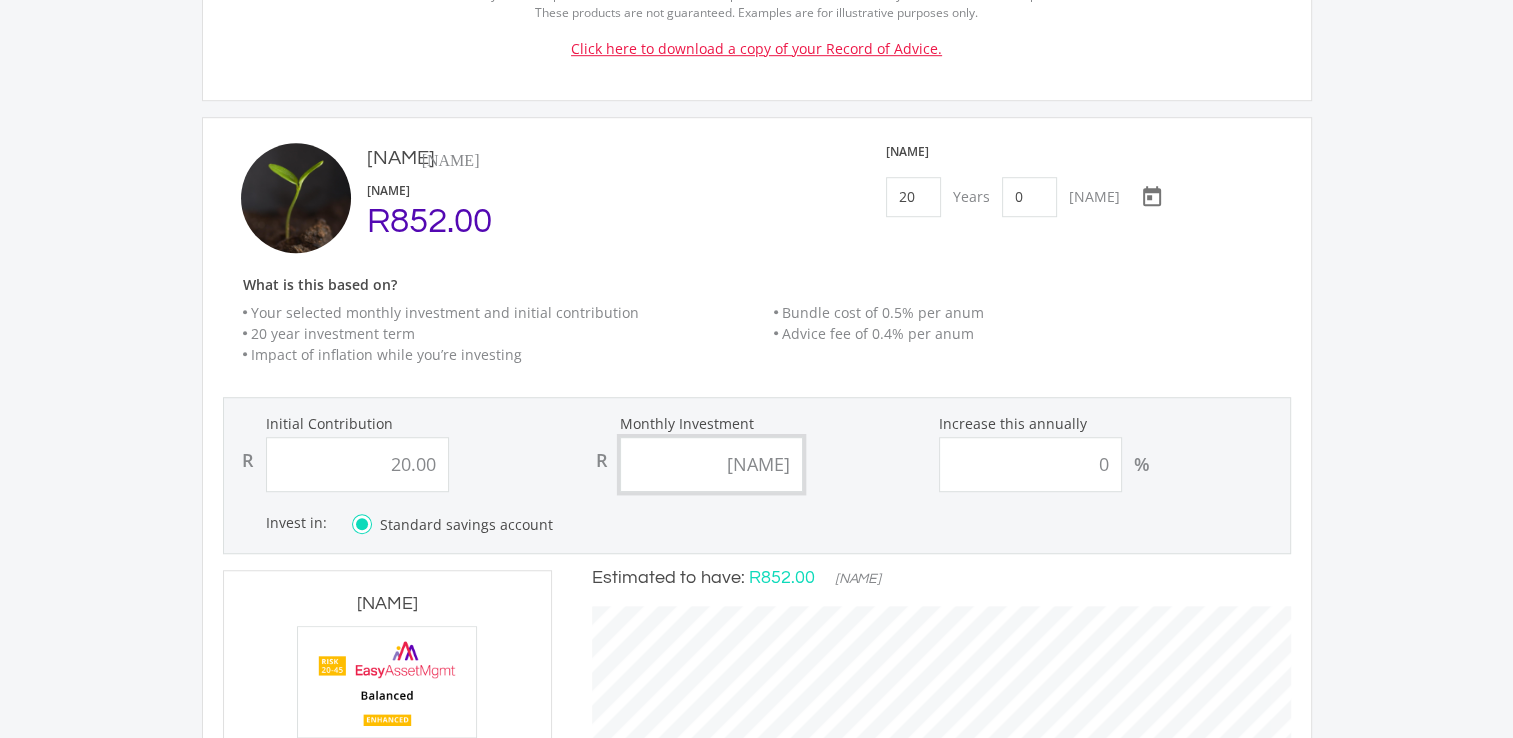scroll, scrollTop: 999416, scrollLeft: 999260, axis: both 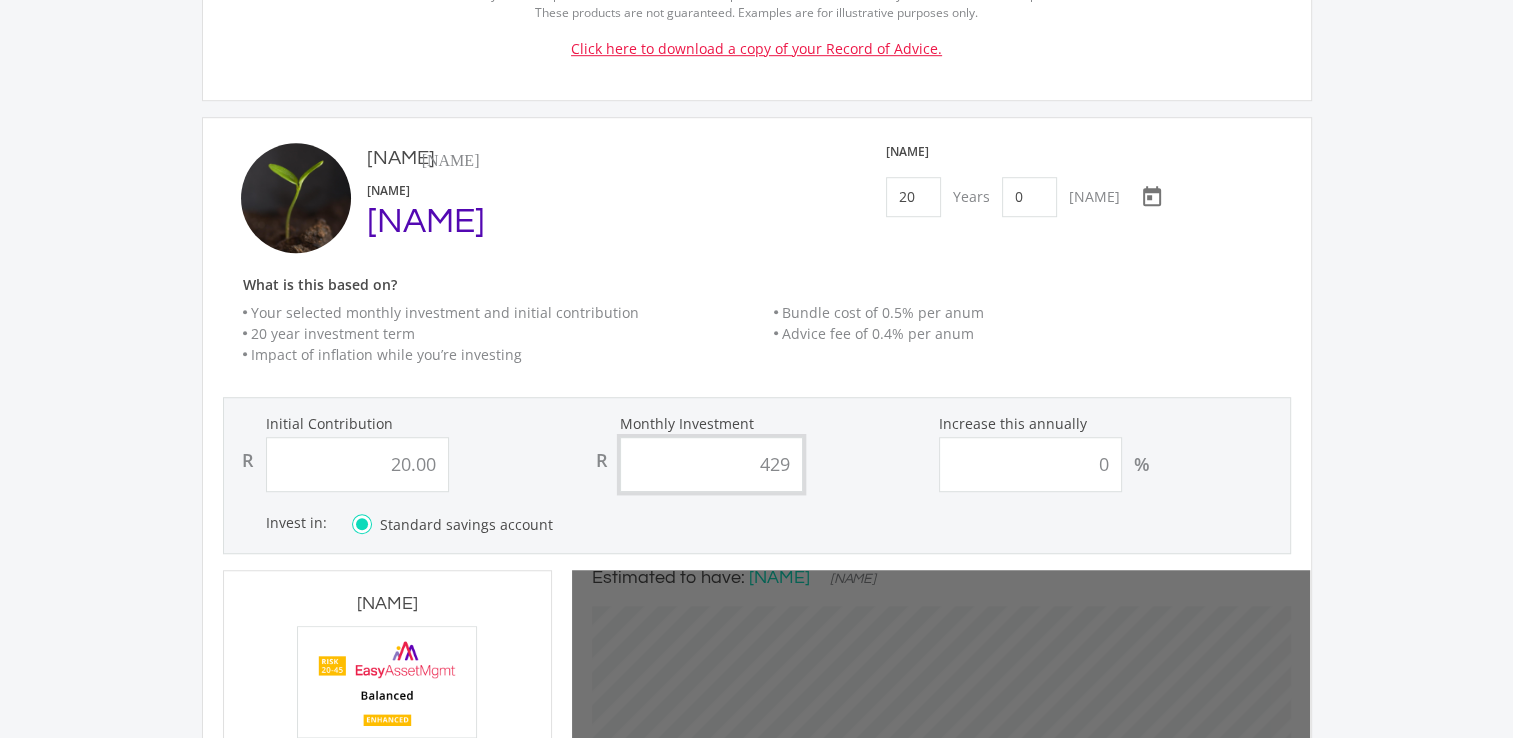 type on "429" 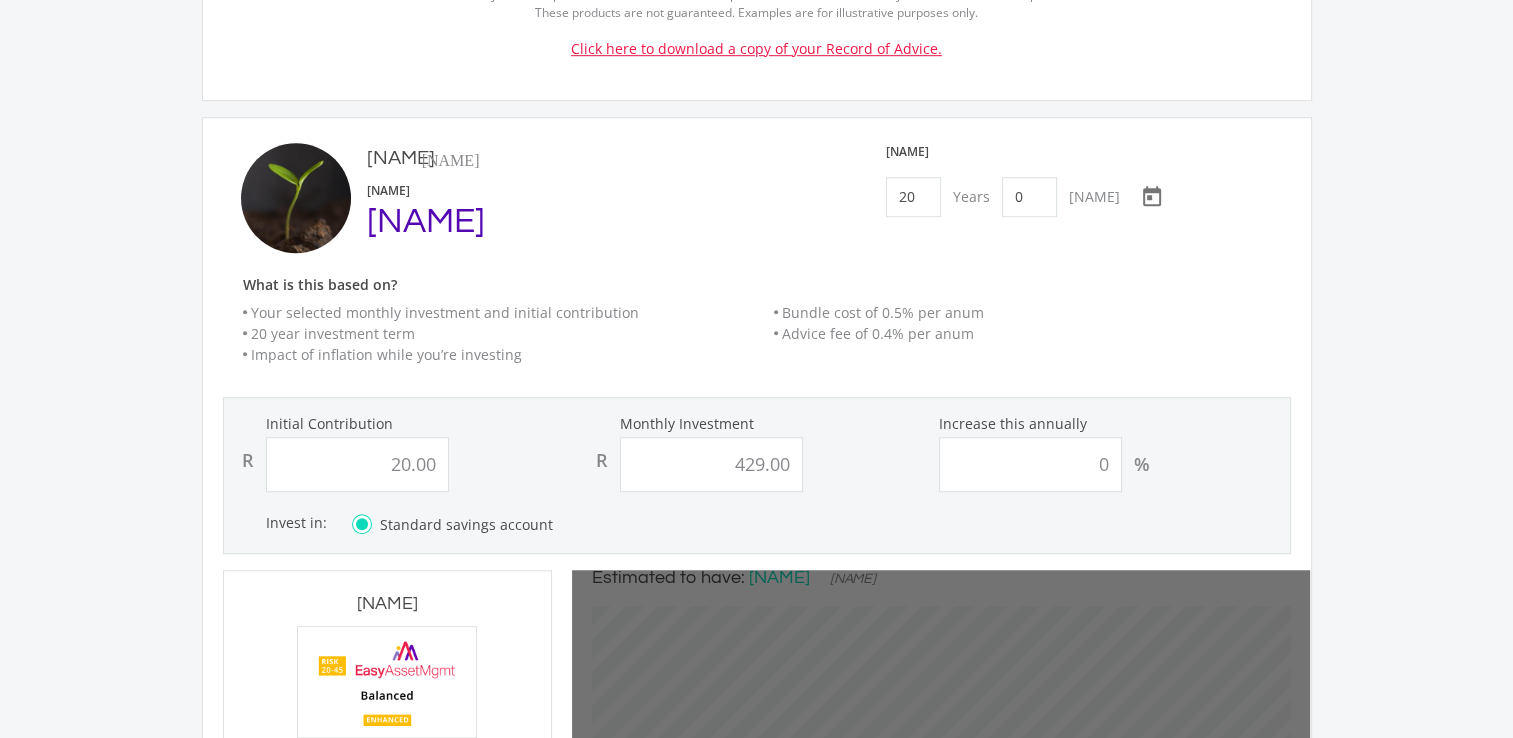 click on "[NAME]" at bounding box center [402, 464] 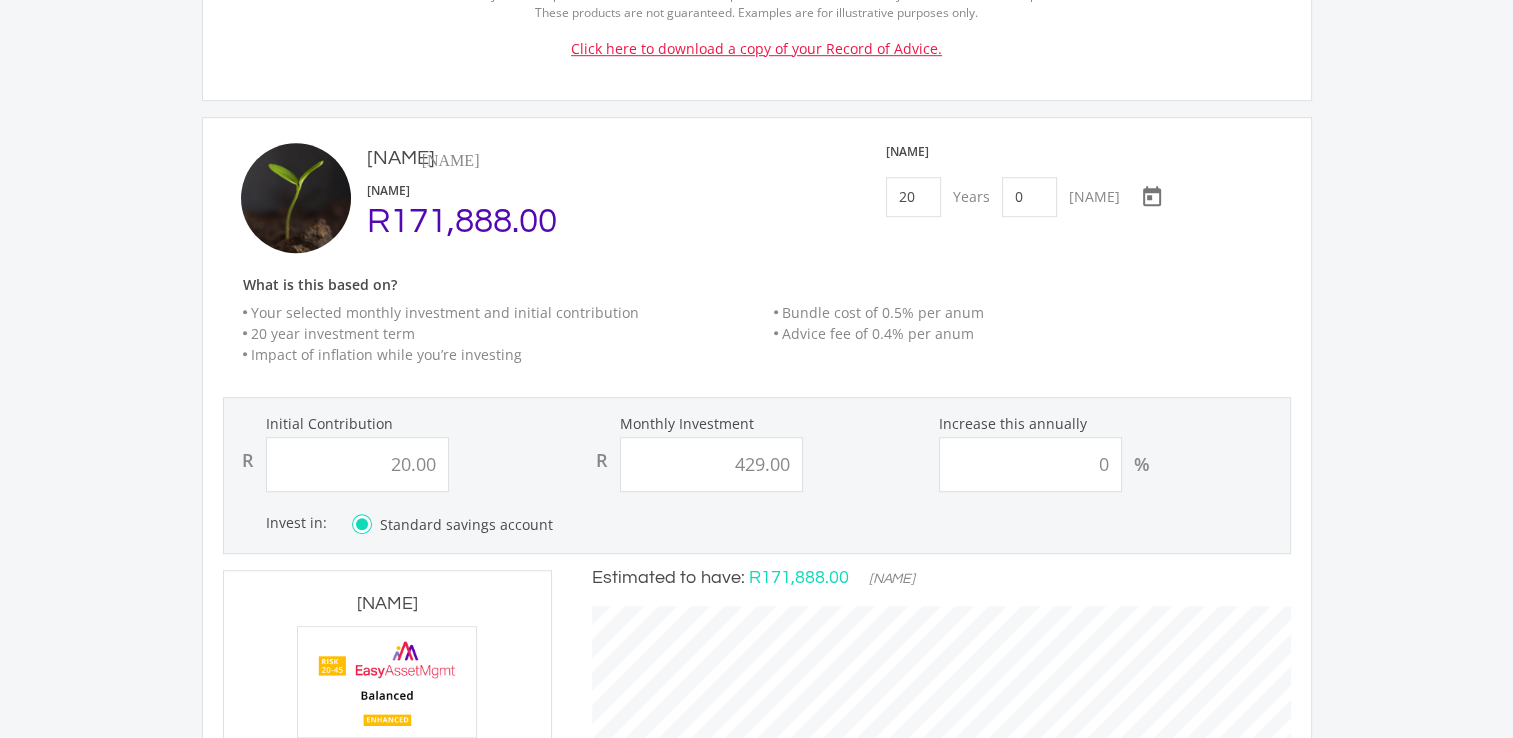 scroll, scrollTop: 999416, scrollLeft: 999260, axis: both 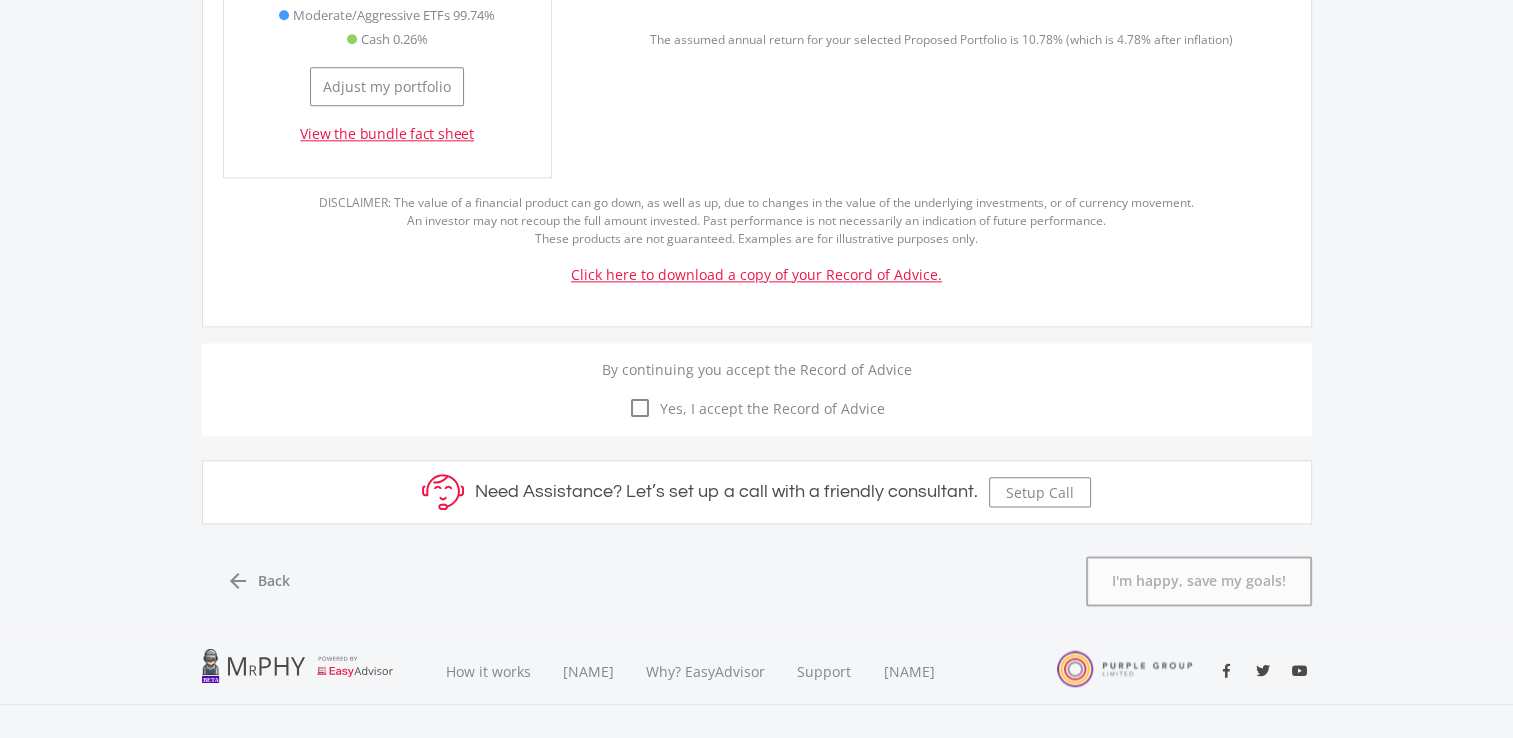 click on "Click here to download a copy of your Record of Advice." at bounding box center [756, 274] 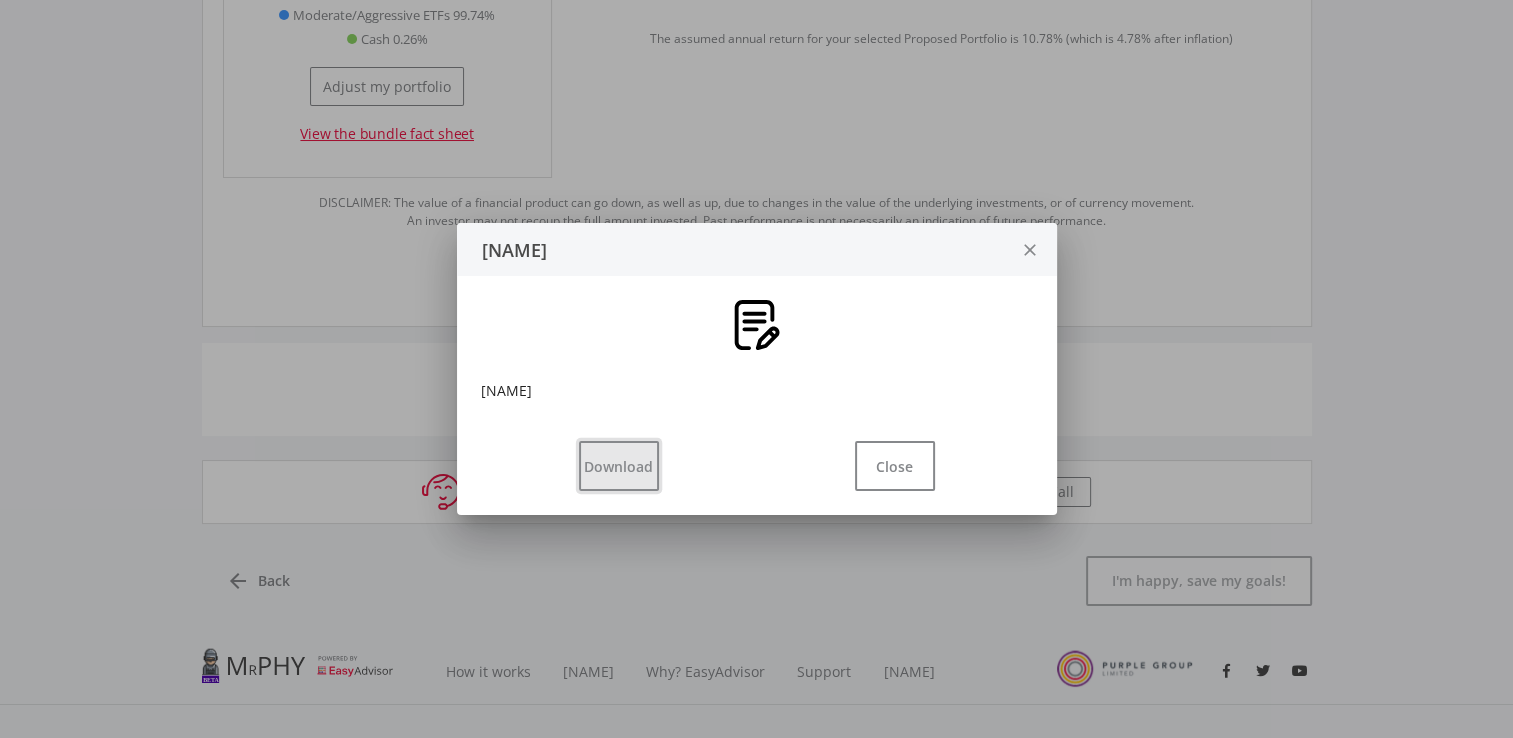 click on "Download" at bounding box center (619, 466) 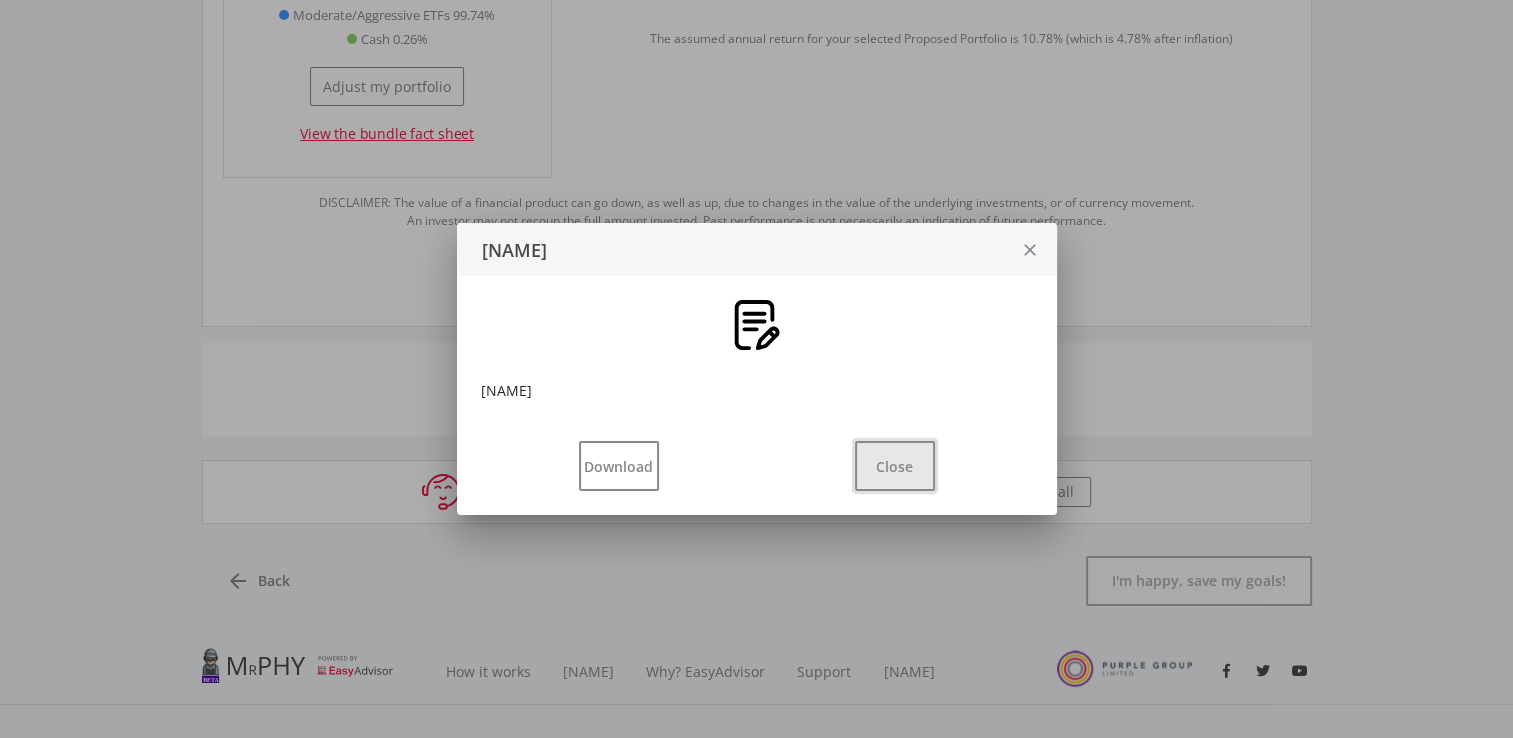 click on "Close" at bounding box center (895, 466) 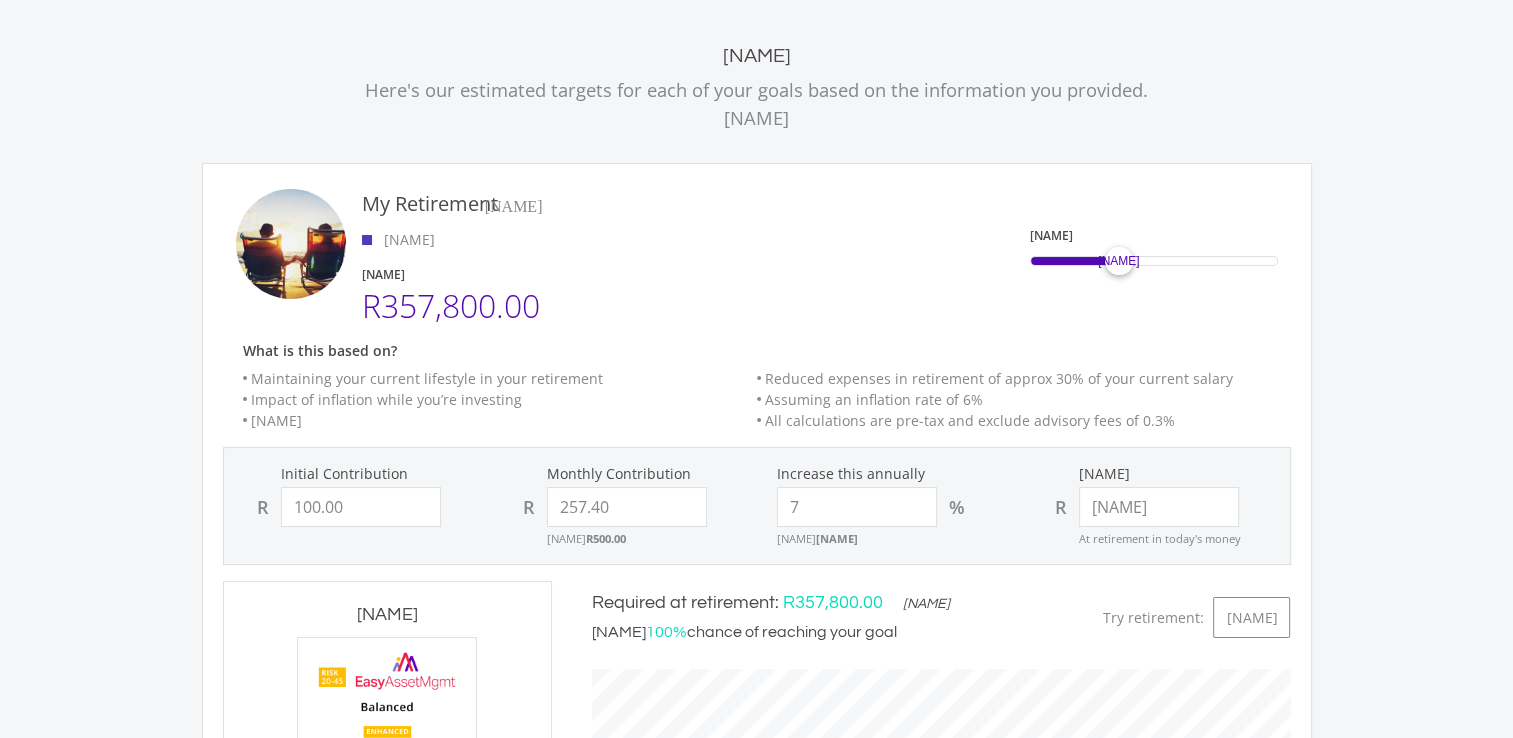 scroll, scrollTop: 0, scrollLeft: 0, axis: both 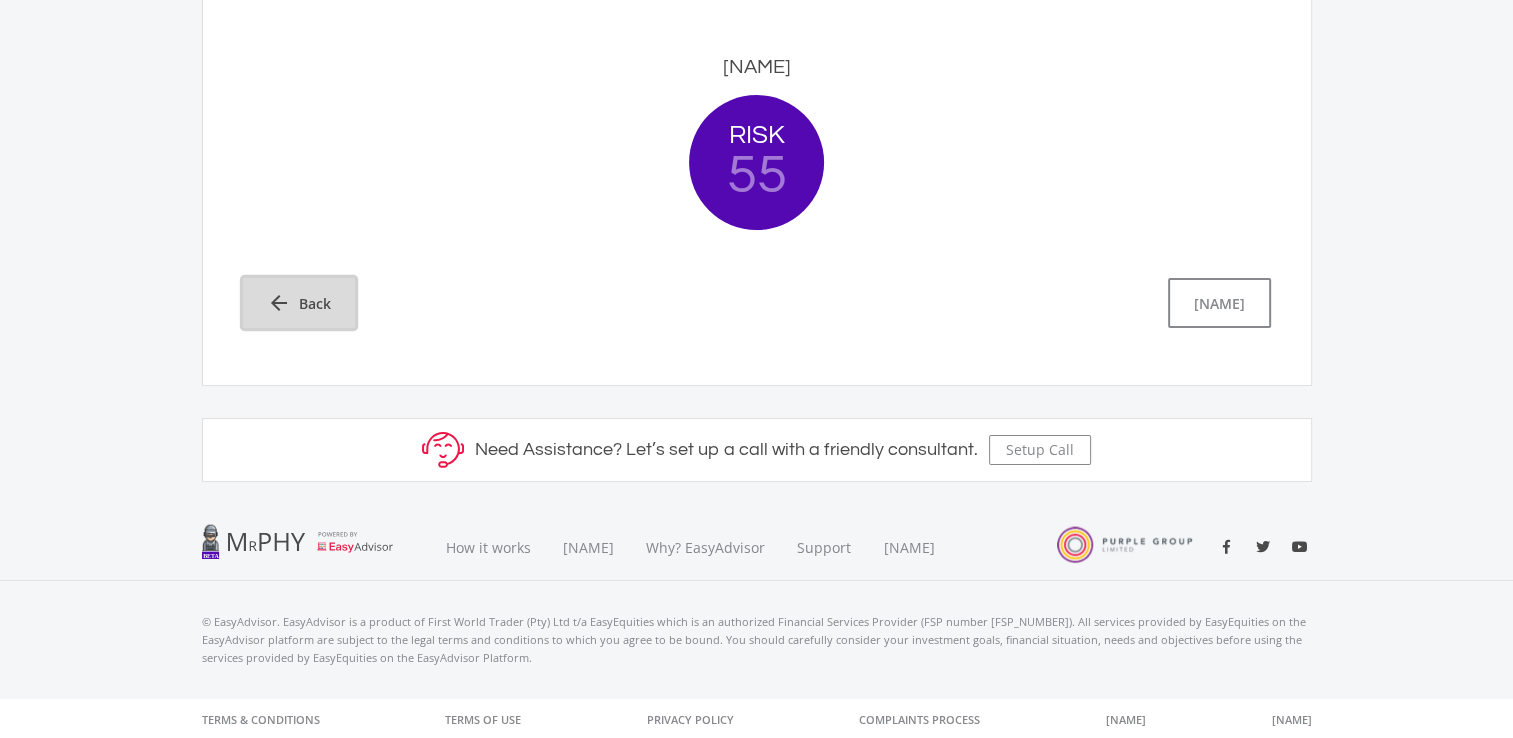 click on "arrow_back
Back" at bounding box center [299, 303] 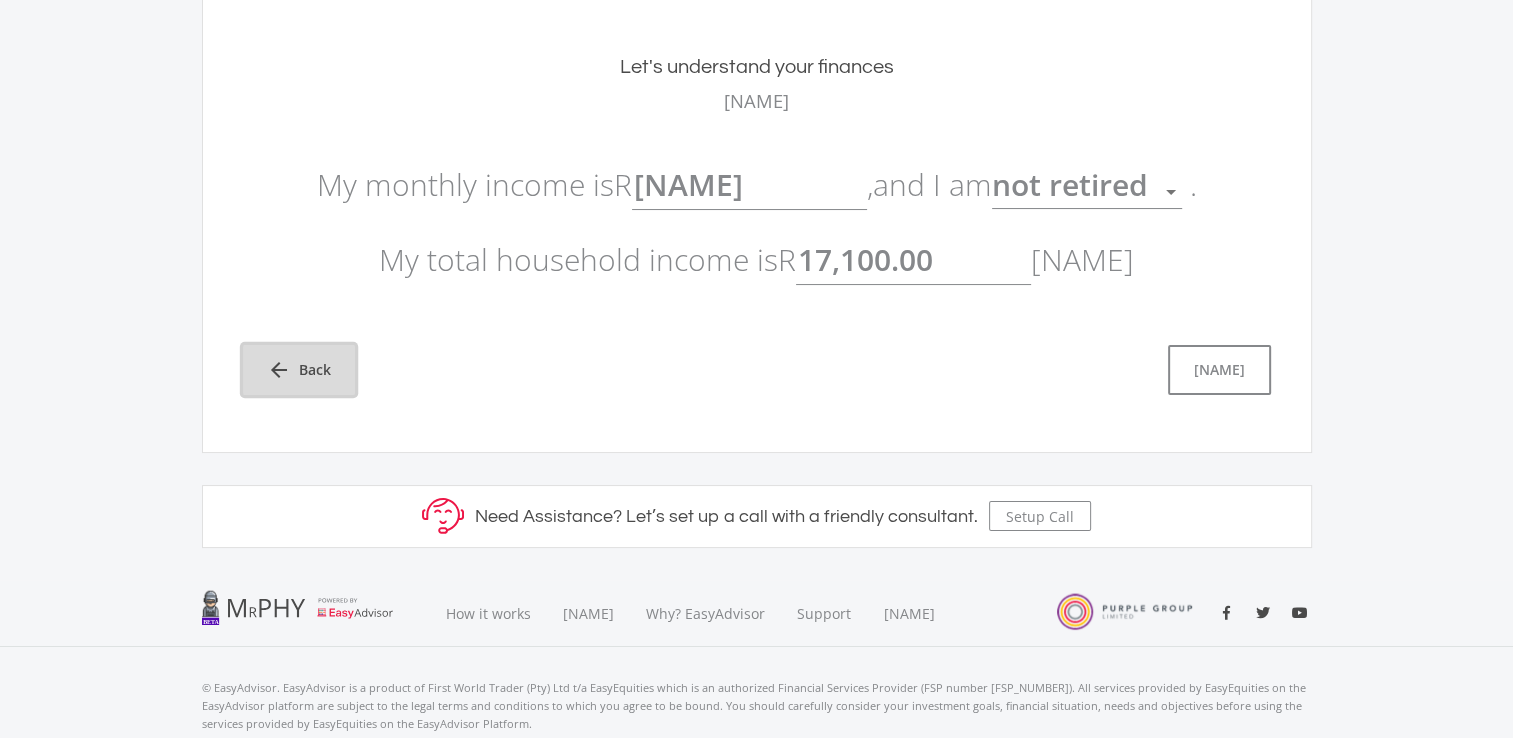 click on "Back" at bounding box center (315, 369) 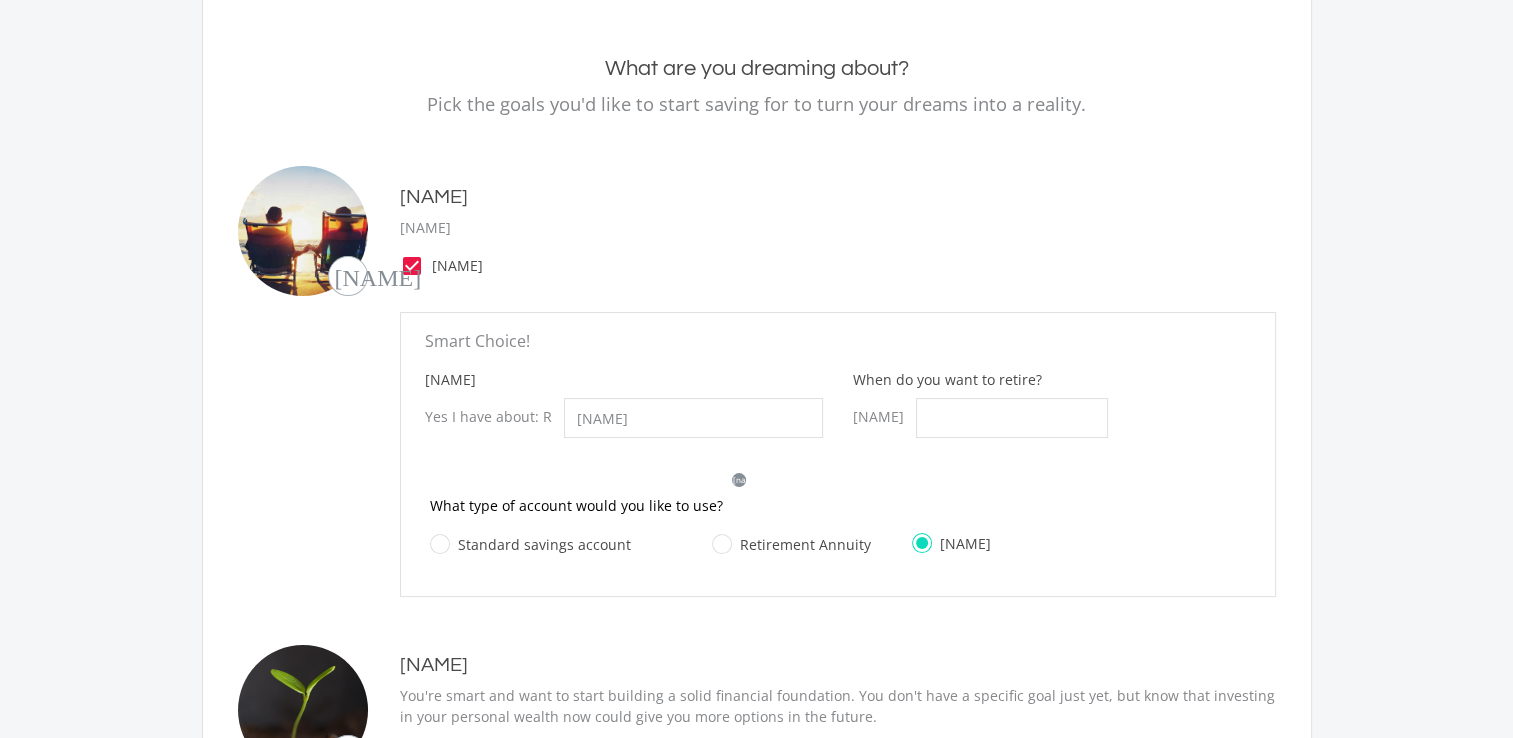 scroll, scrollTop: 1008, scrollLeft: 0, axis: vertical 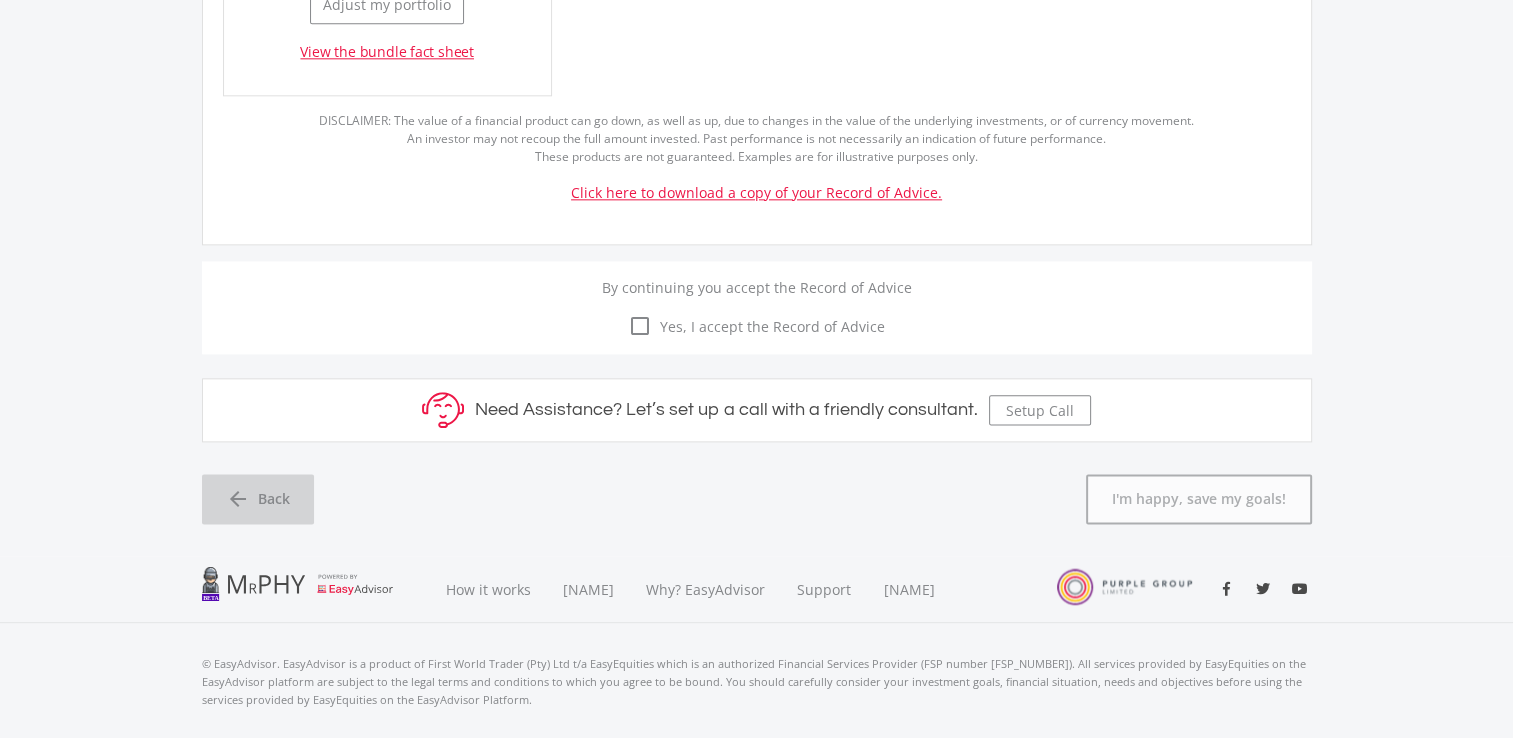 click on "[NAME]" at bounding box center [258, 499] 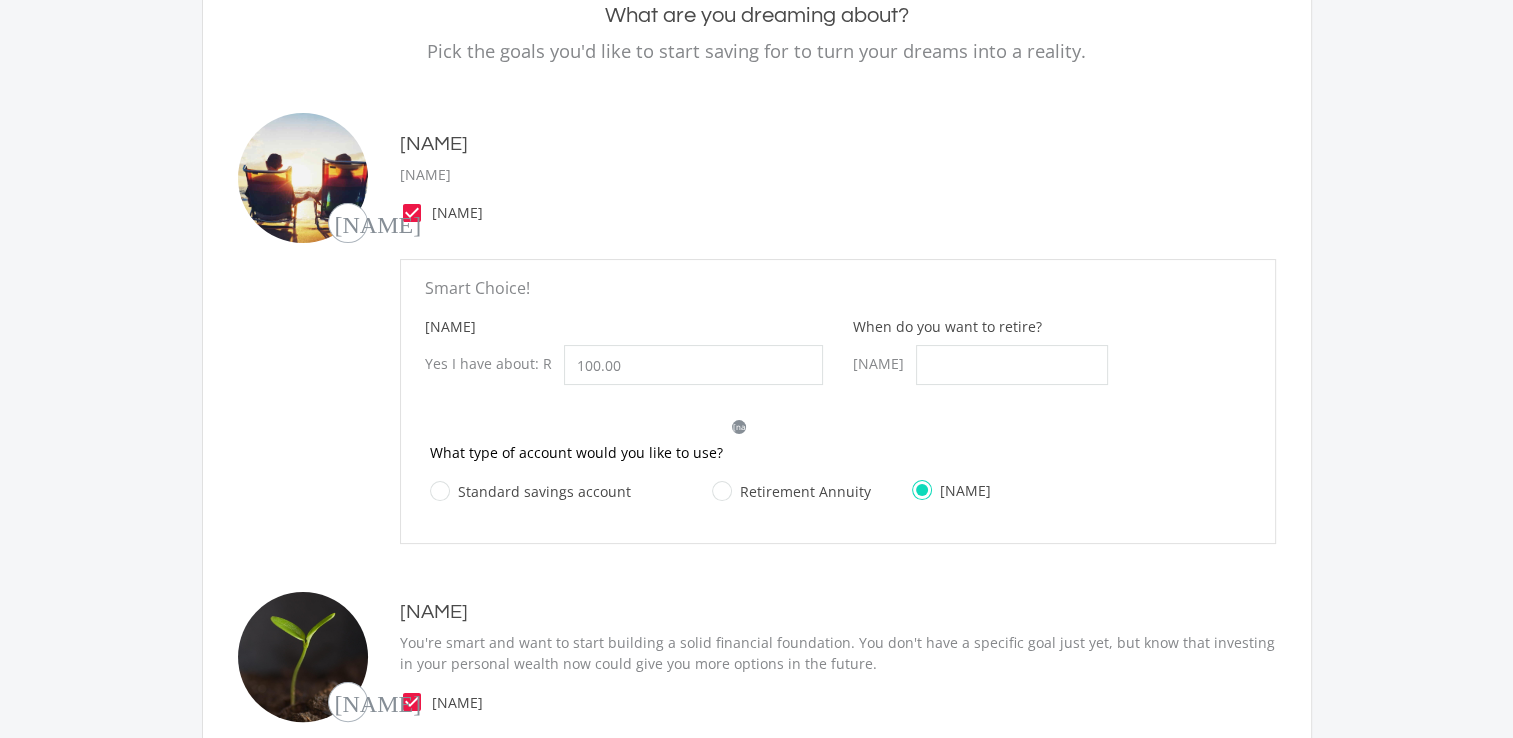 scroll, scrollTop: 188, scrollLeft: 0, axis: vertical 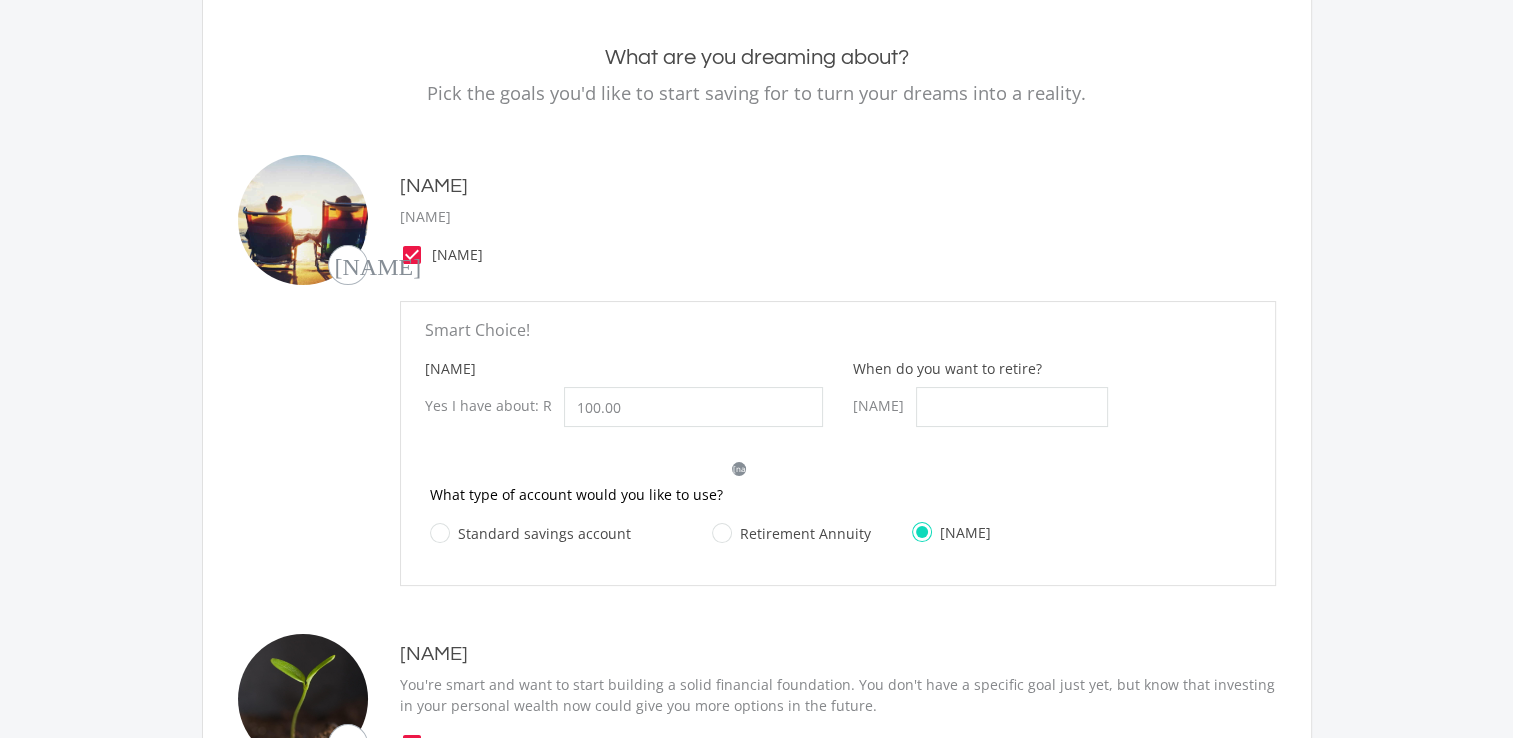 click on "check_box" at bounding box center [412, 255] 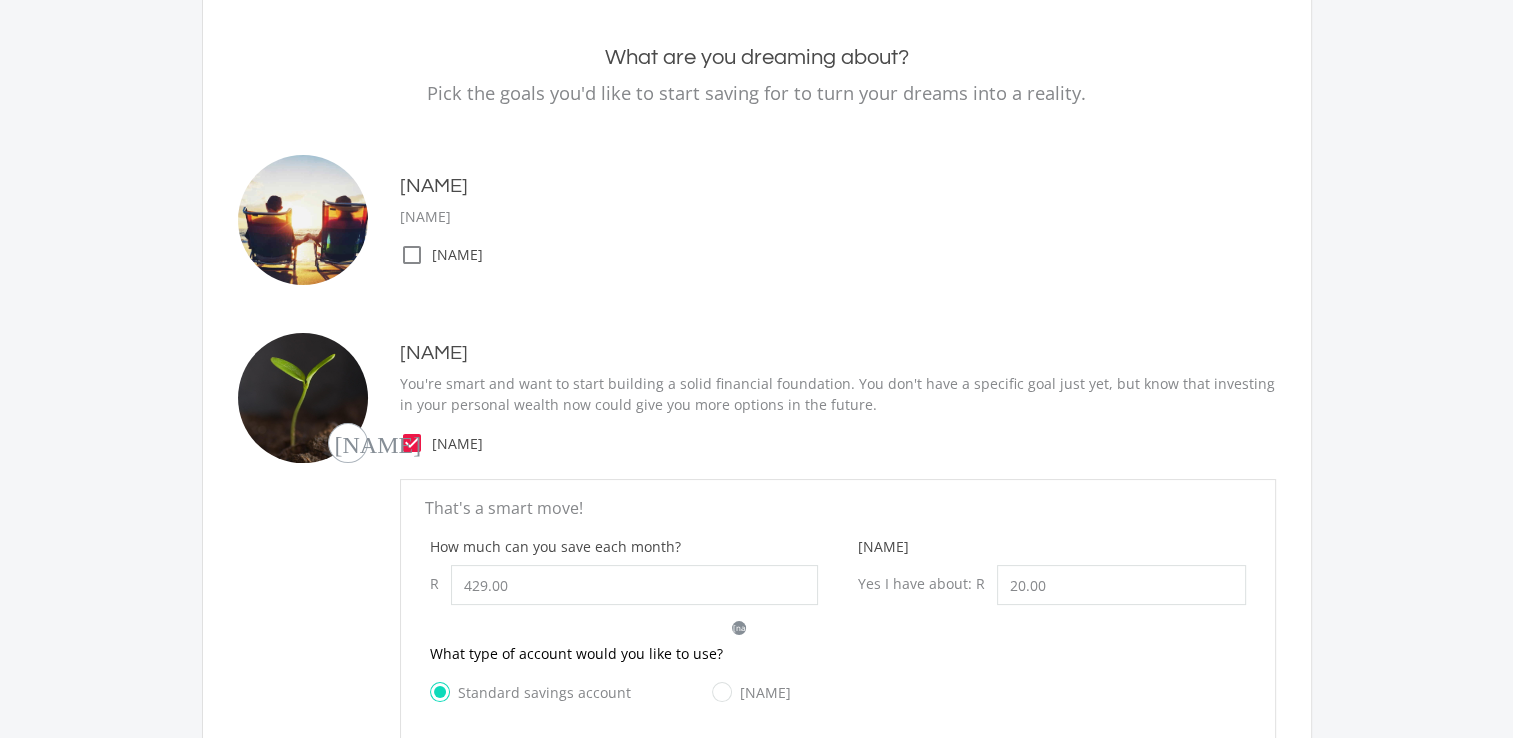 click on "check_box" at bounding box center (412, 443) 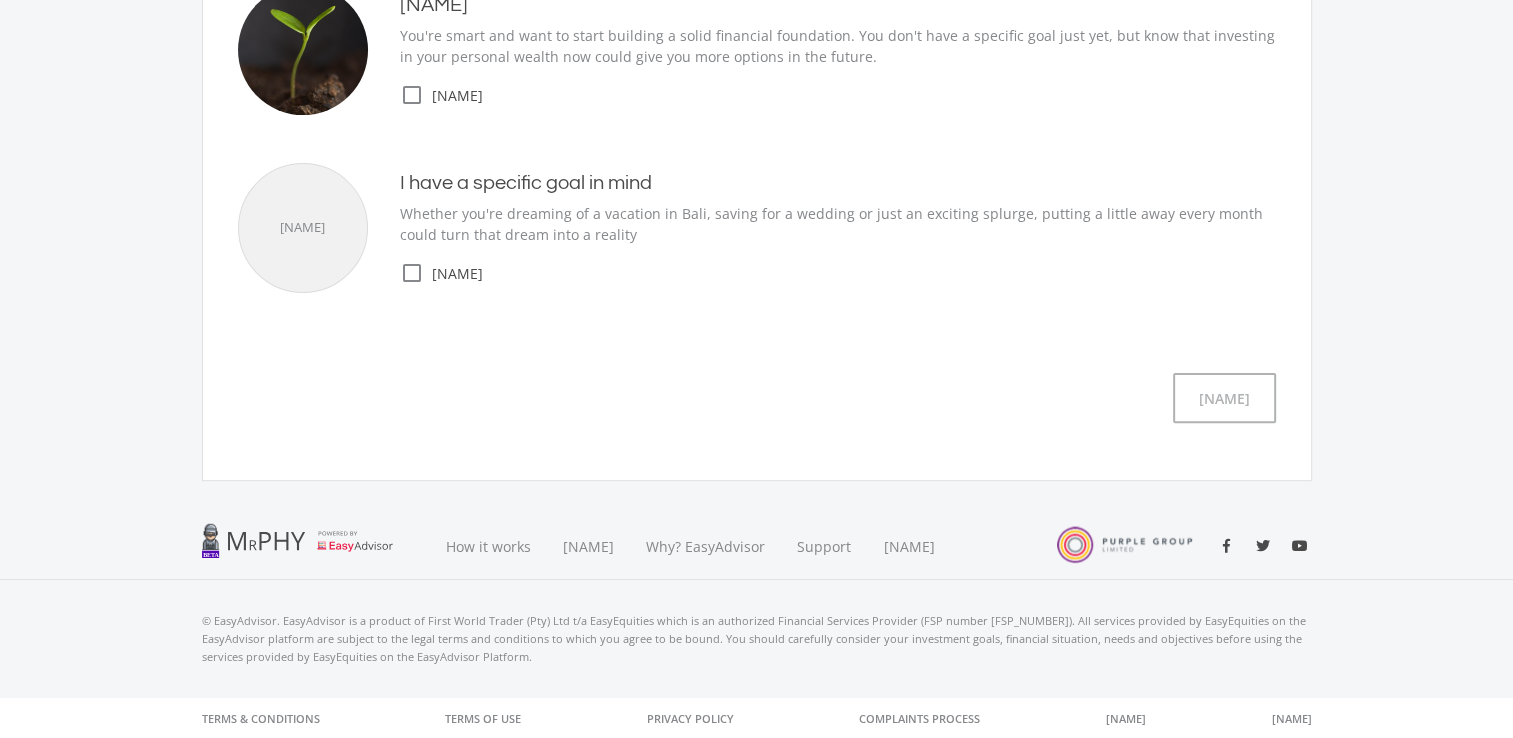 scroll, scrollTop: 0, scrollLeft: 0, axis: both 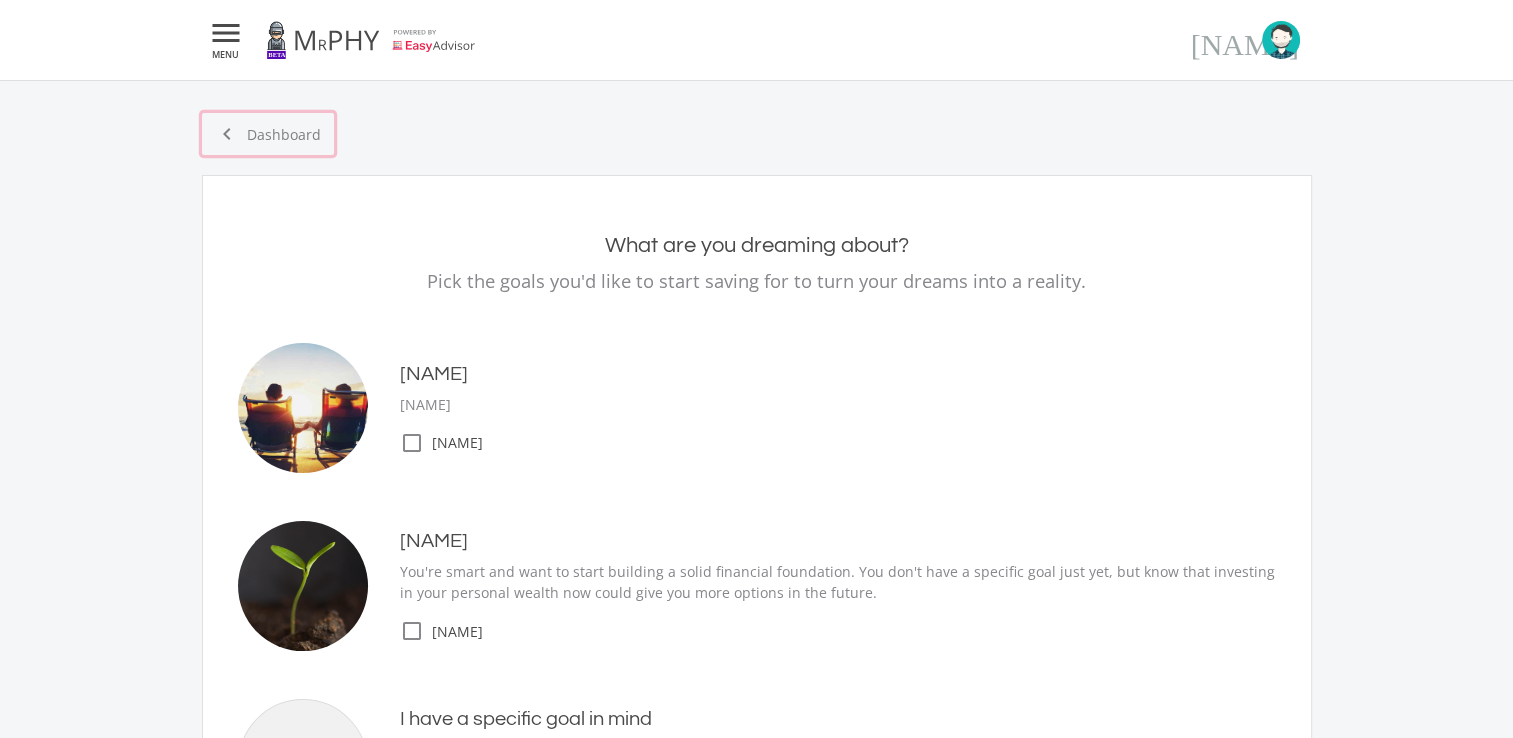 click on "chevron_left
Dashboard" at bounding box center (268, 134) 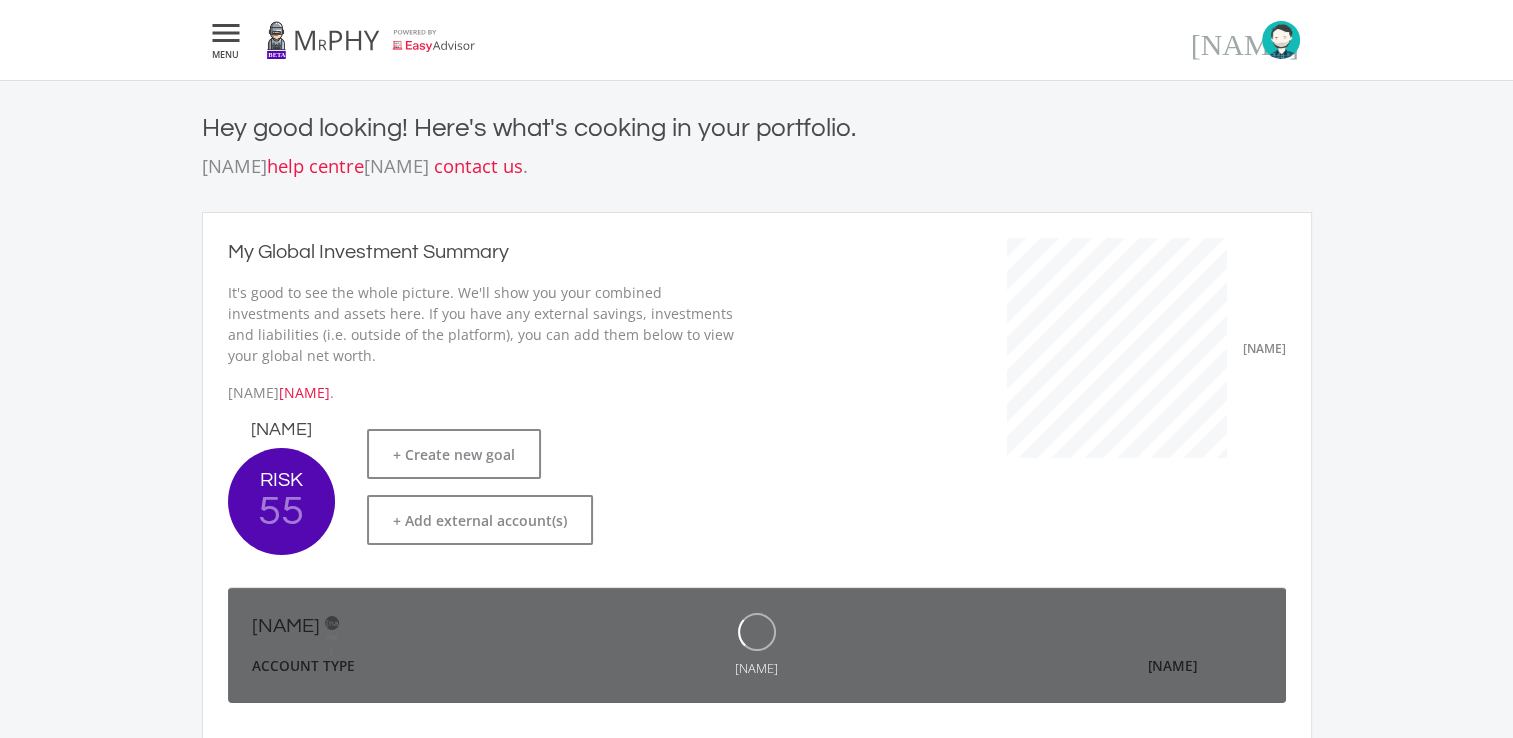 scroll, scrollTop: 999703, scrollLeft: 999450, axis: both 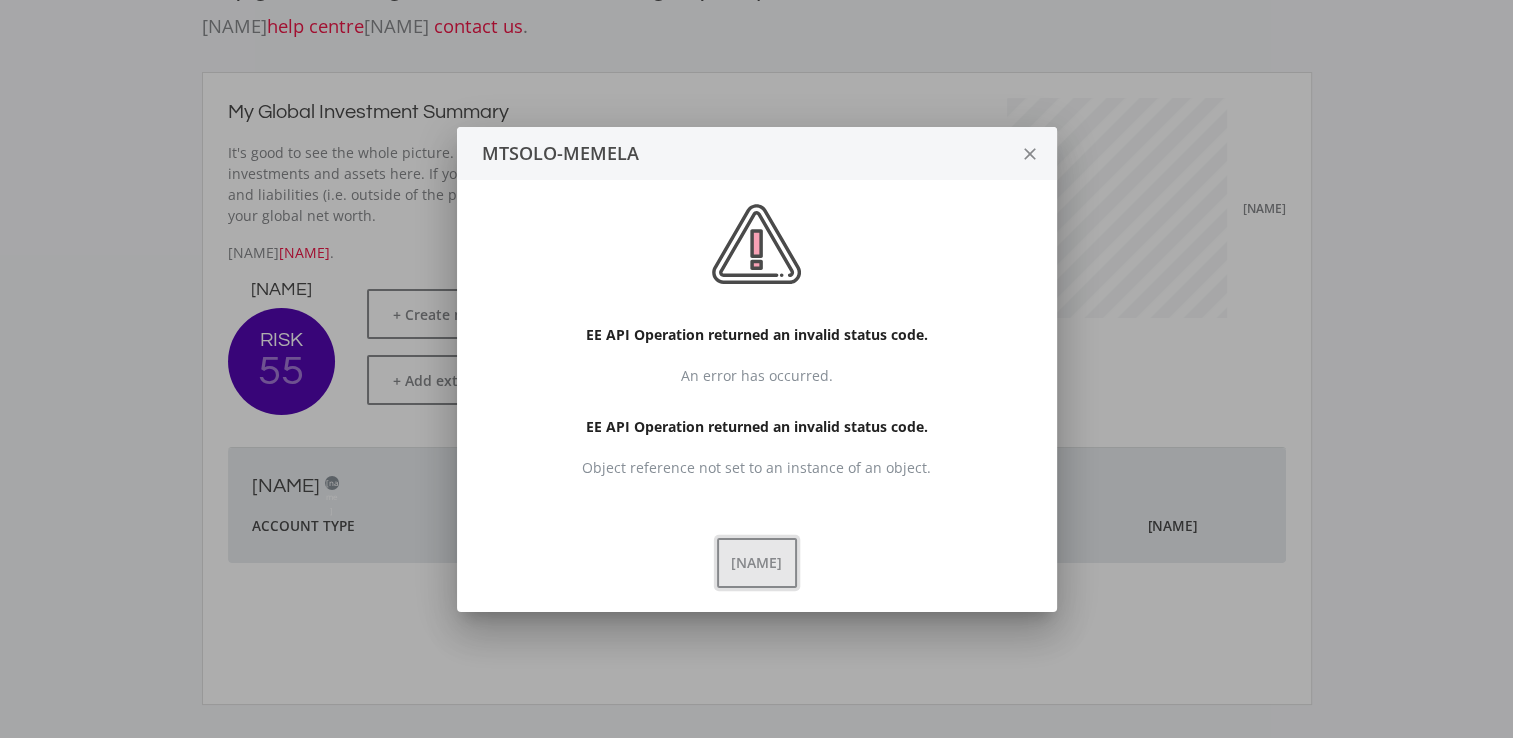 click on "[NAME]" at bounding box center (757, 563) 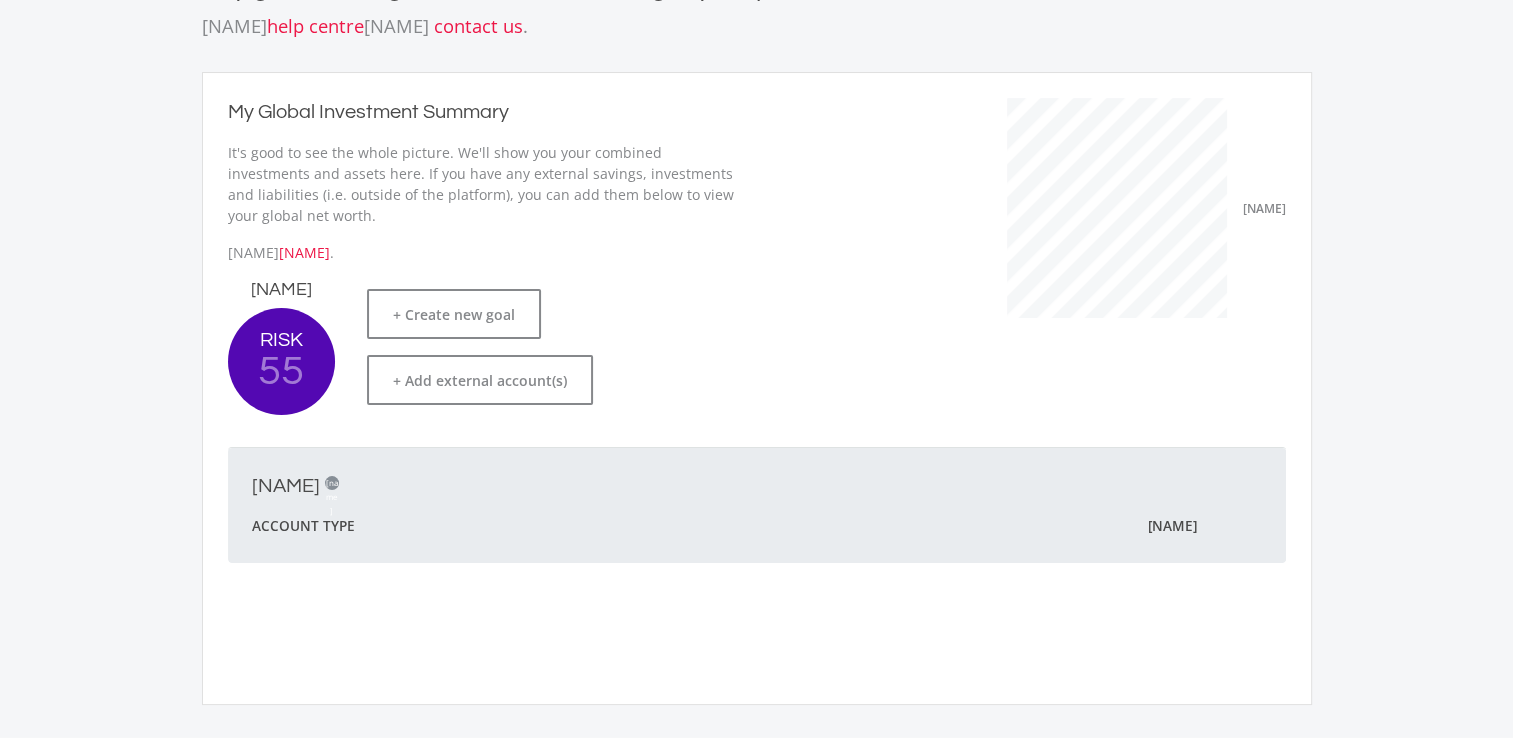 scroll, scrollTop: 344, scrollLeft: 0, axis: vertical 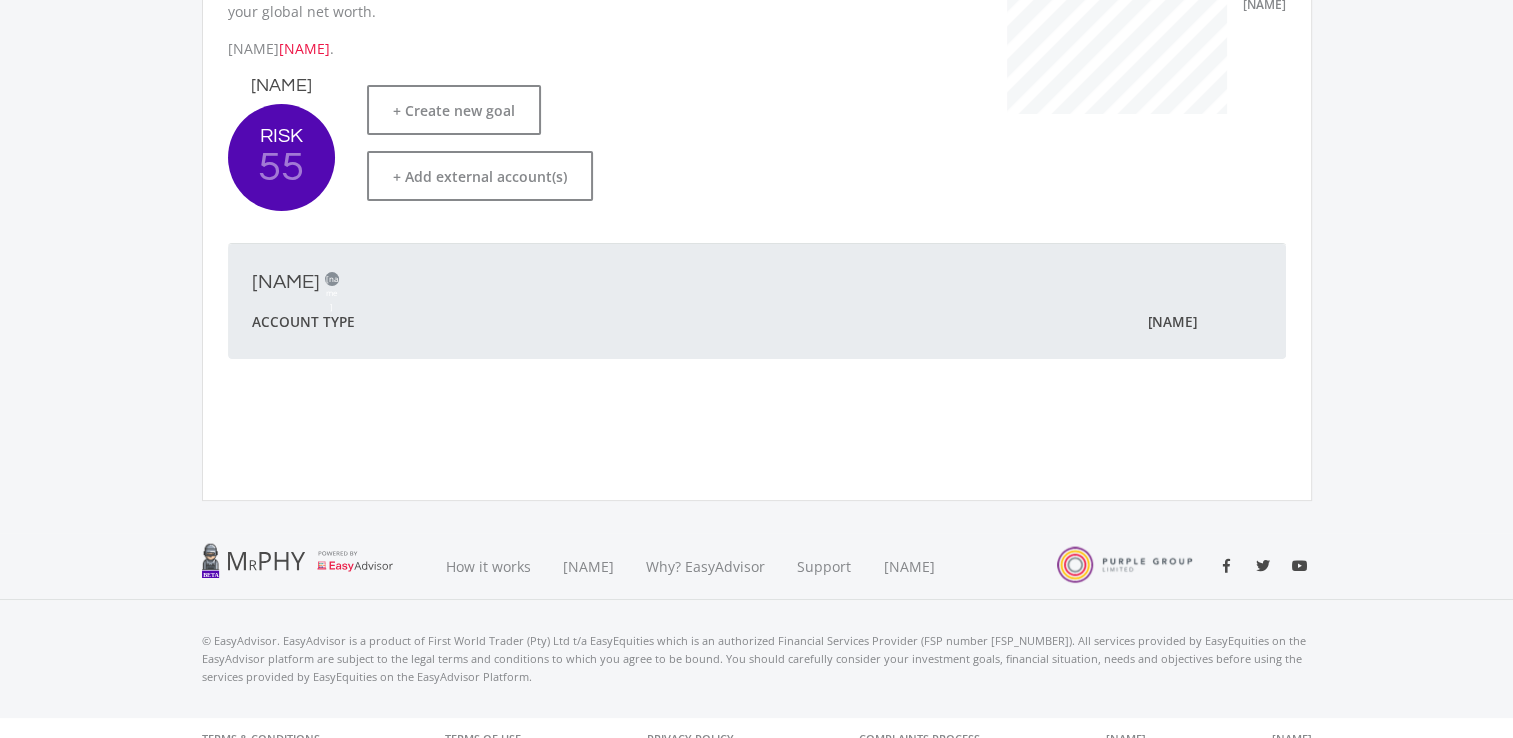 click at bounding box center [757, 425] 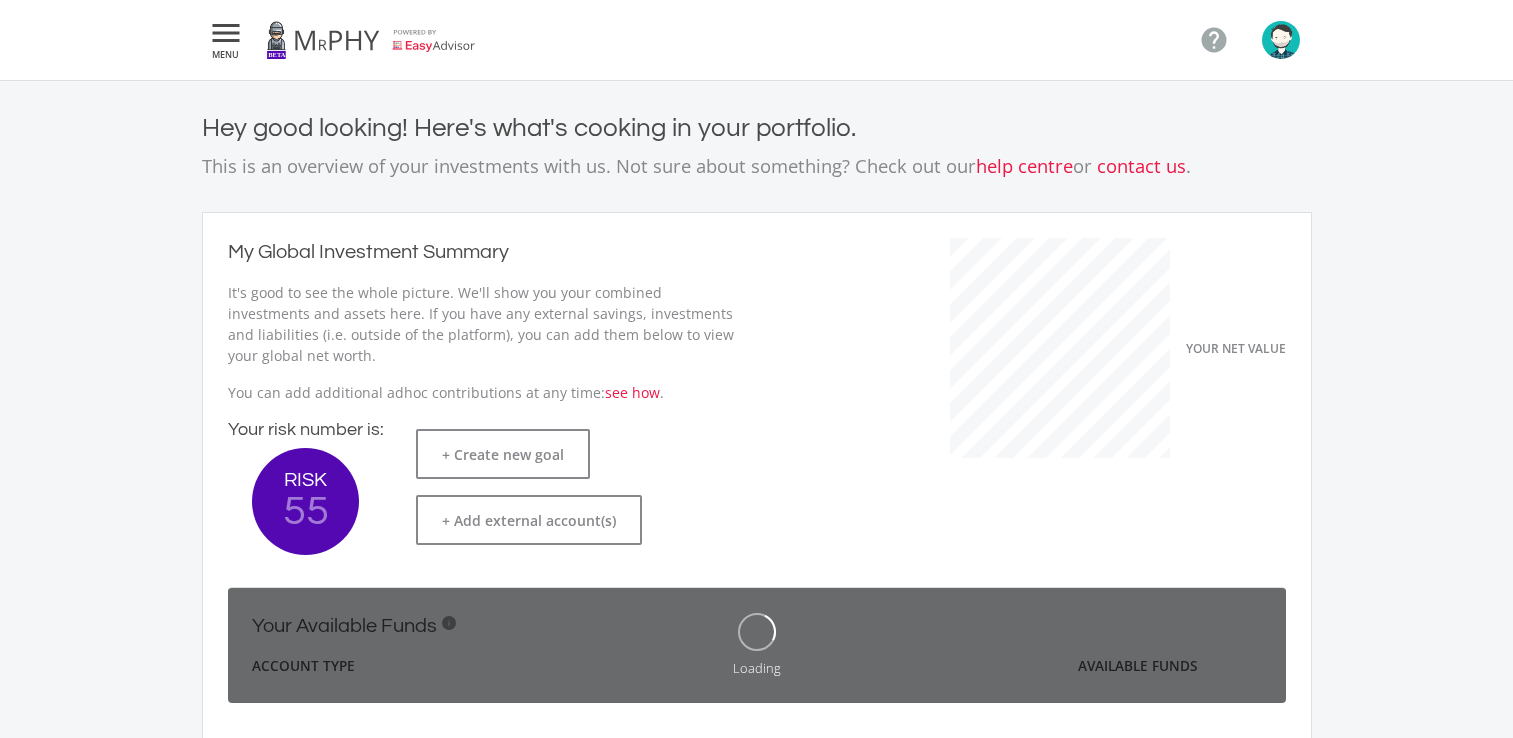 scroll, scrollTop: 344, scrollLeft: 0, axis: vertical 